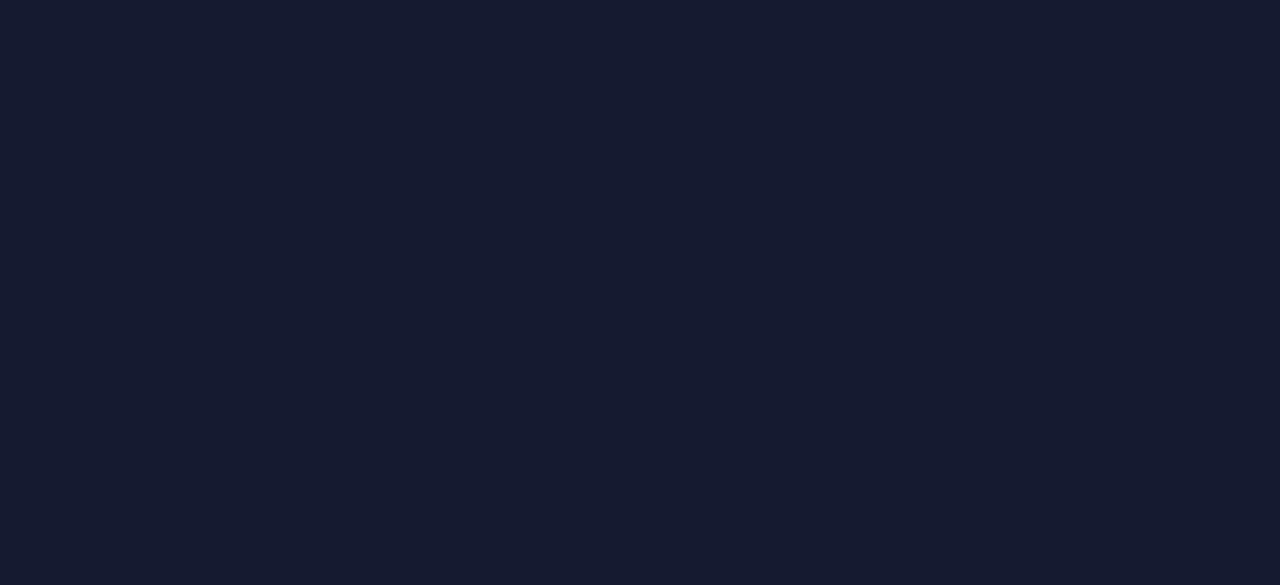 scroll, scrollTop: 0, scrollLeft: 0, axis: both 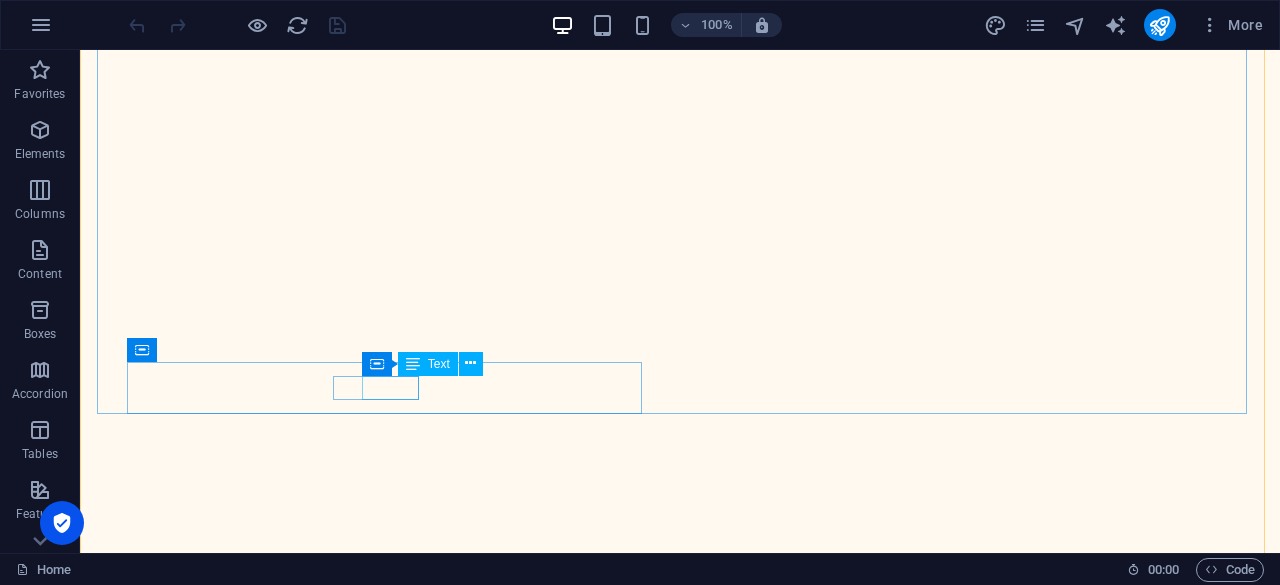 click on "308sqft" at bounding box center [-1908, 7040] 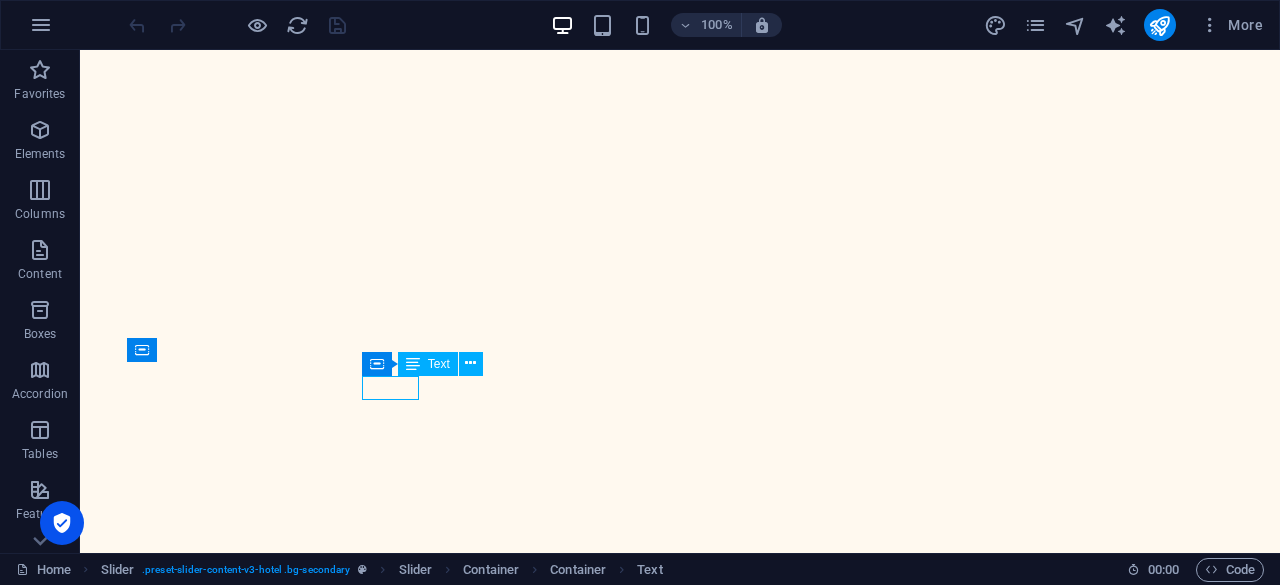 click on "308sqft" at bounding box center (-1908, 7040) 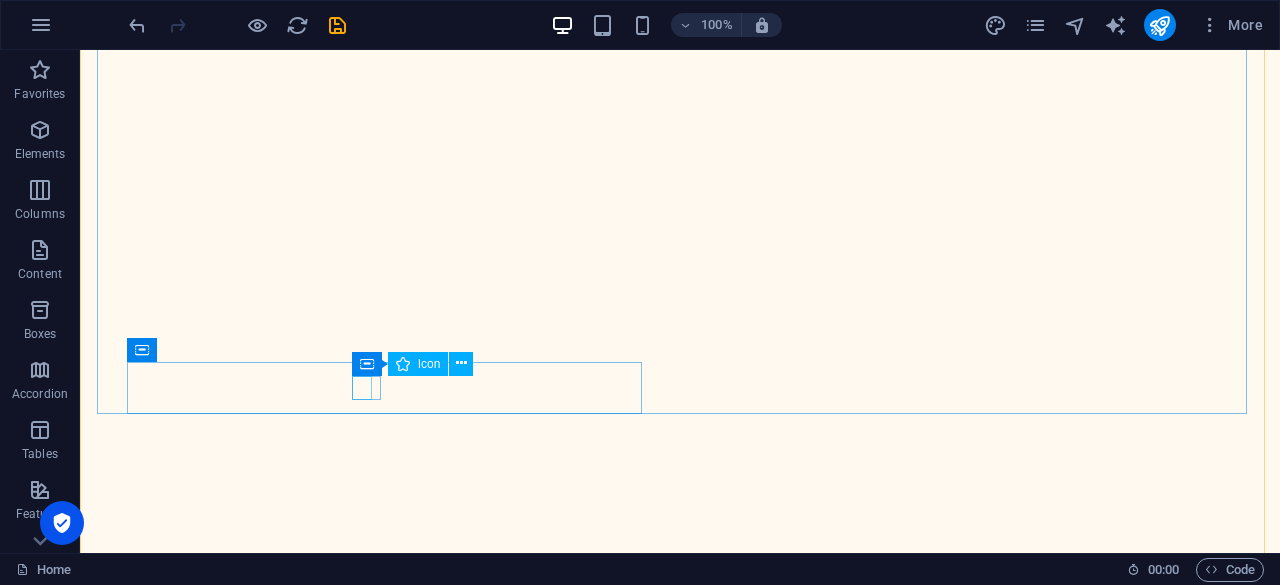 click at bounding box center [-1912, 6990] 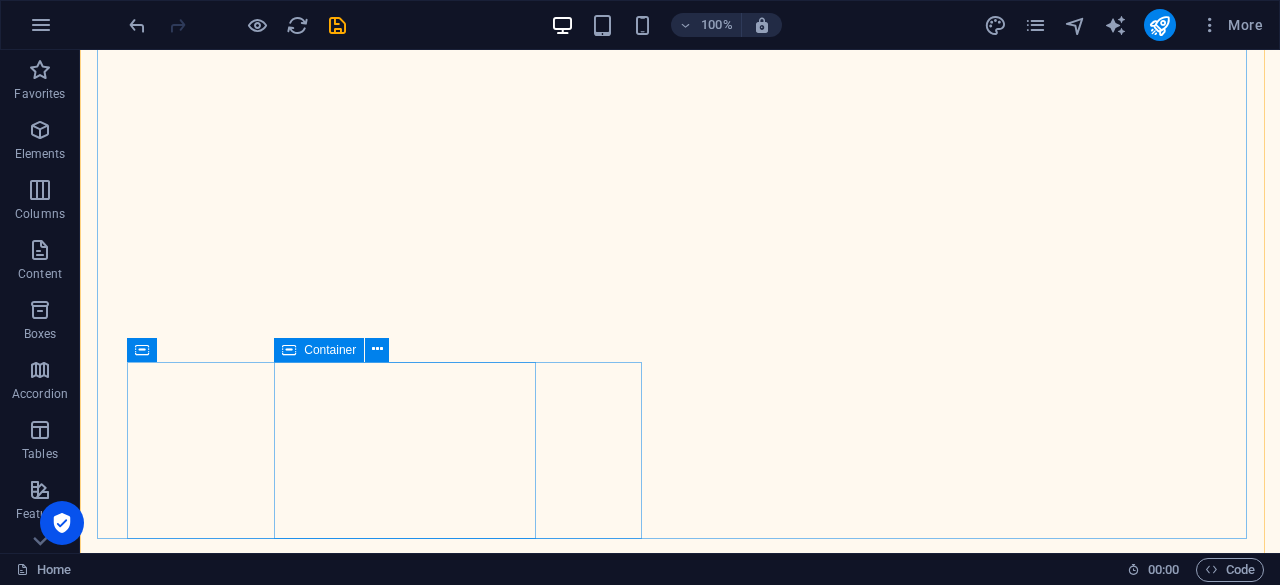 click on "Drop content here or  Add elements  Paste clipboard" at bounding box center [-1908, 7163] 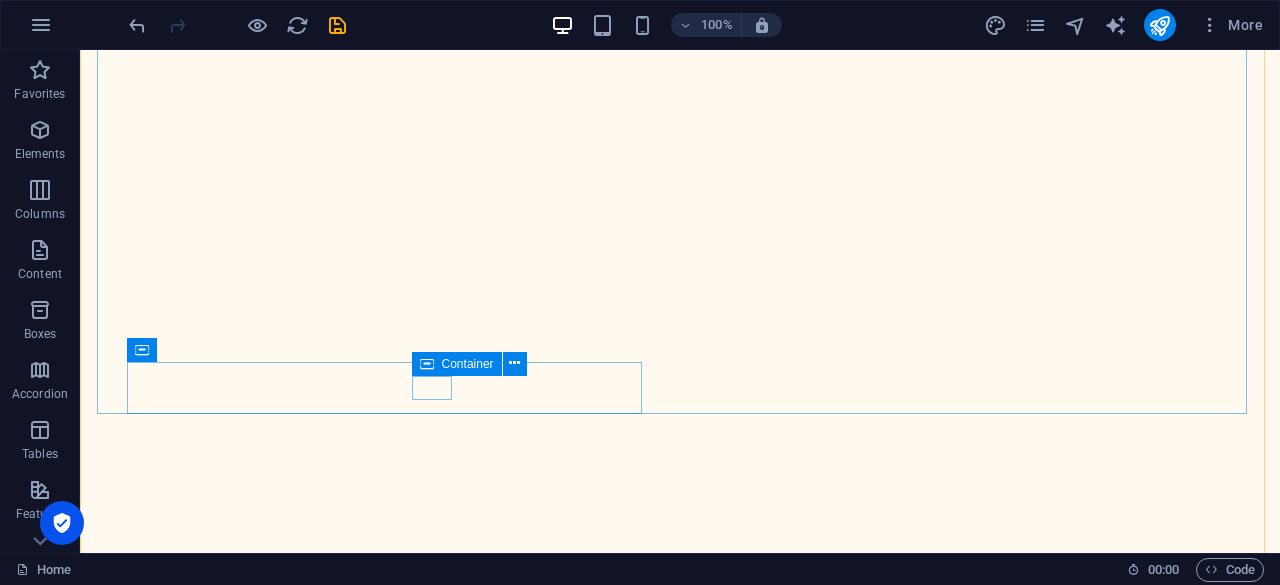 click on "8" at bounding box center [-1908, 6975] 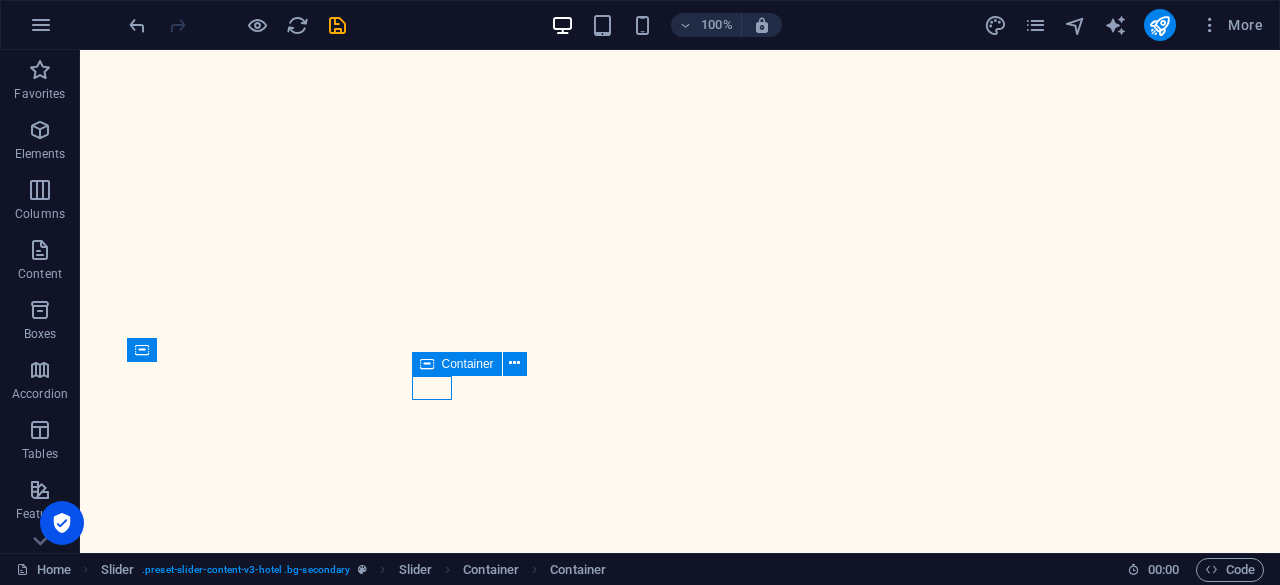 click on "8" at bounding box center (-1908, 6975) 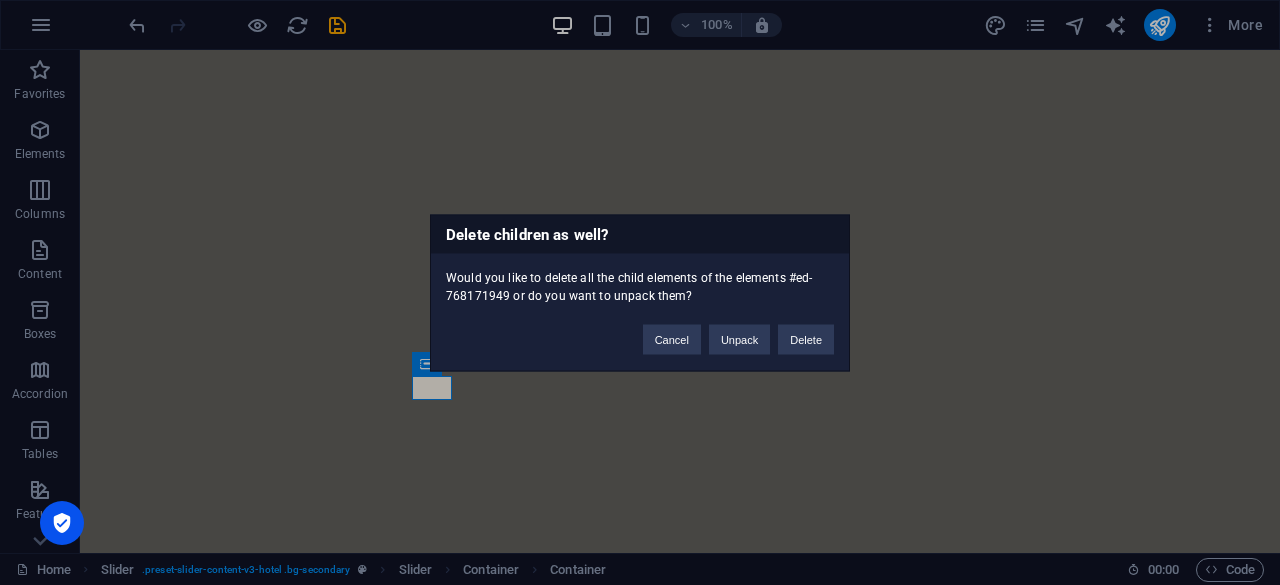 type 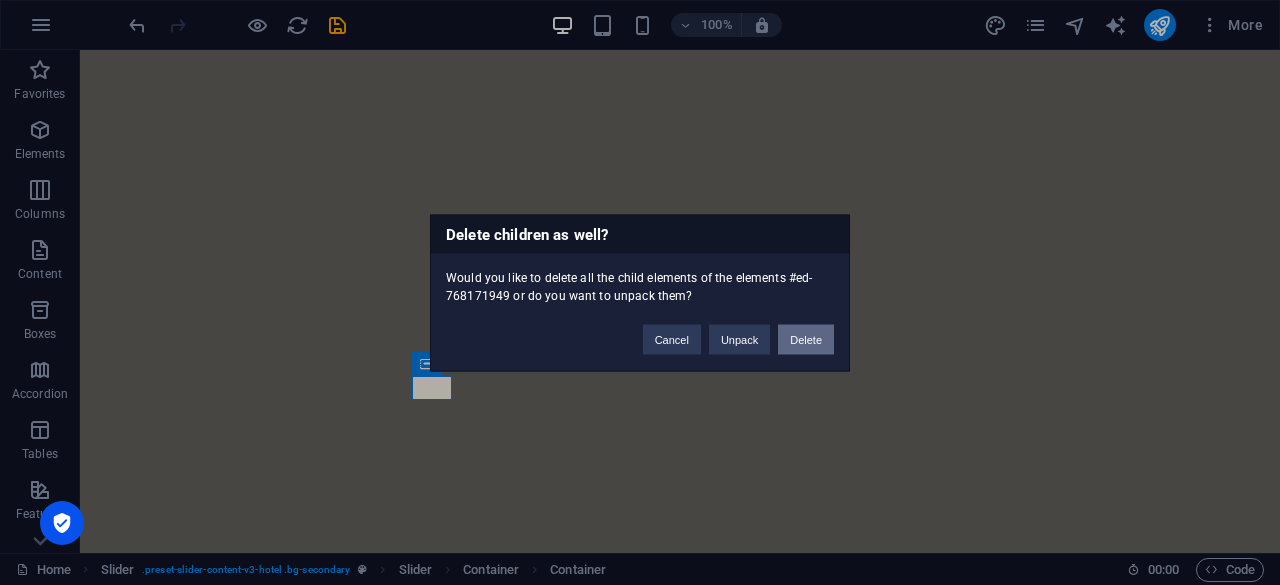 click on "Delete" at bounding box center (806, 339) 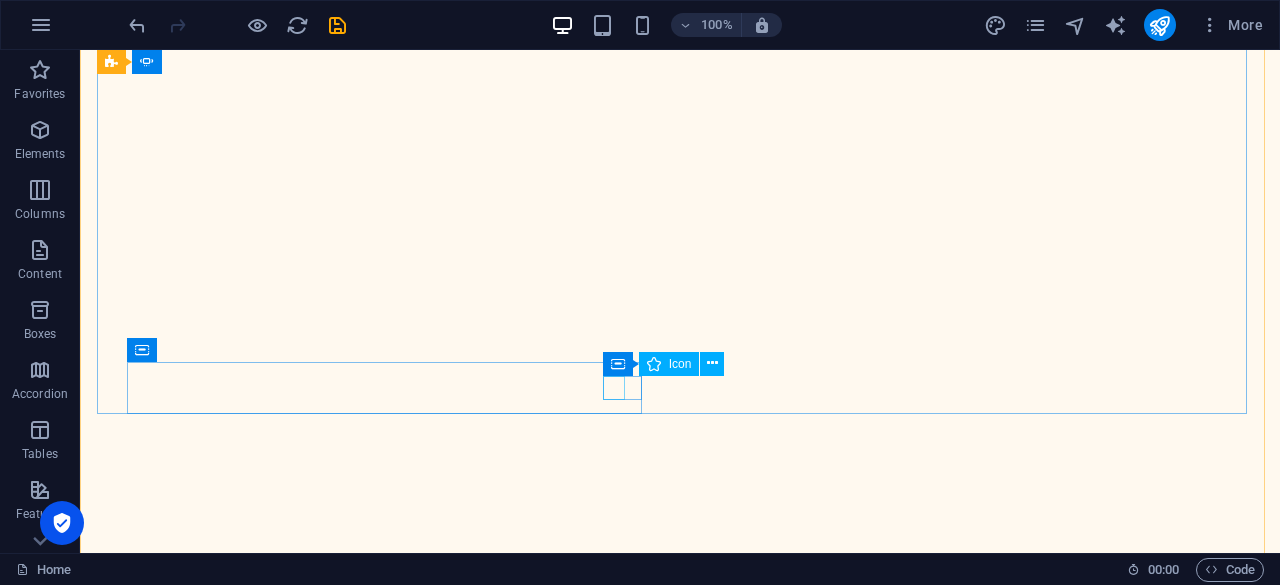 click at bounding box center [-1912, 6914] 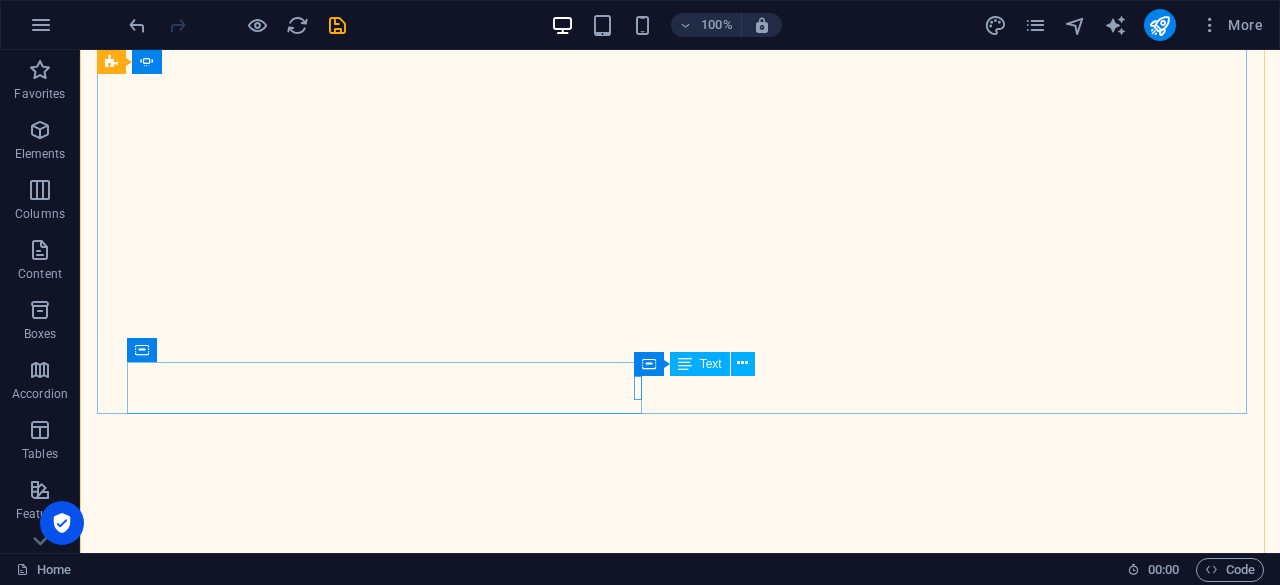 click on "3" at bounding box center (-1908, 6883) 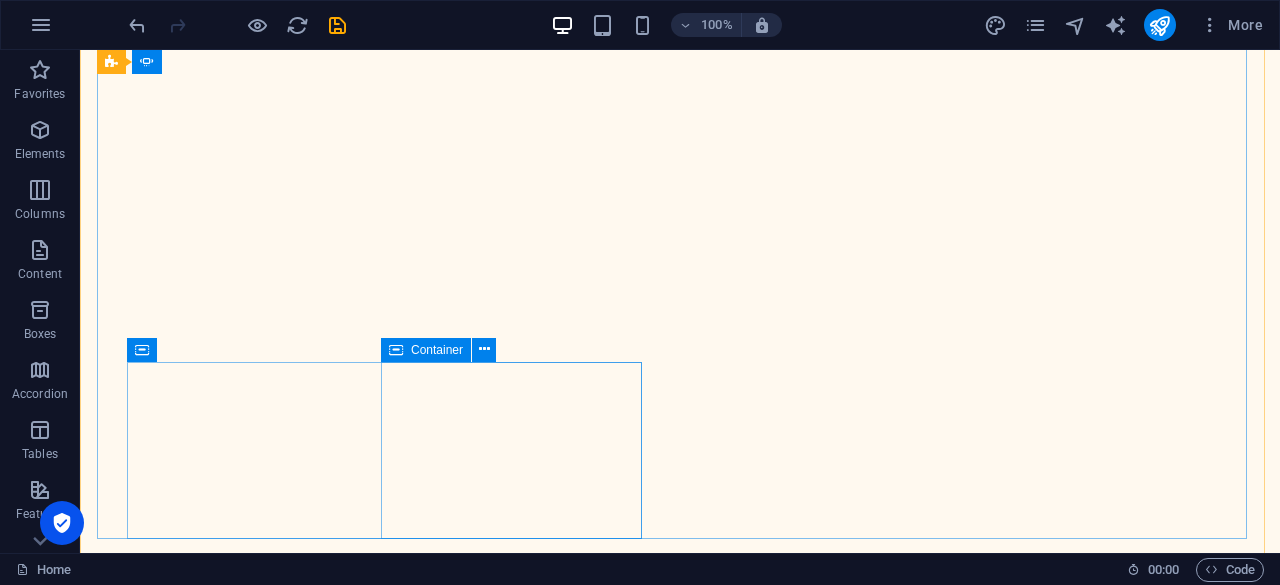 click on "Drop content here or  Add elements  Paste clipboard" at bounding box center [-1908, 7060] 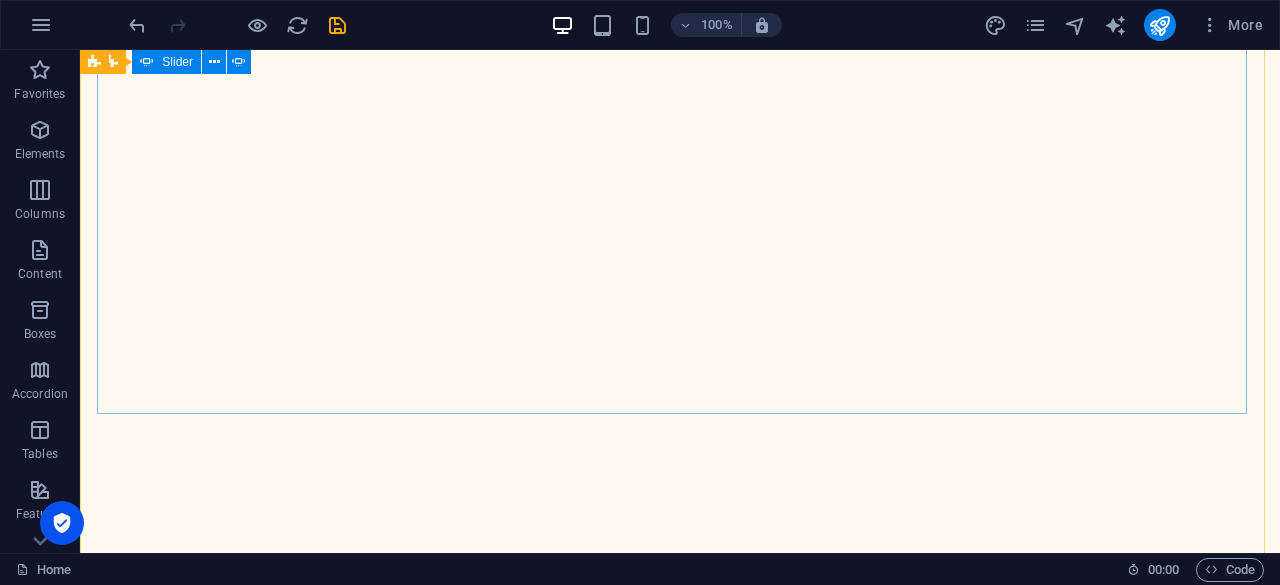 click on "256 sqft" at bounding box center [-1908, 7291] 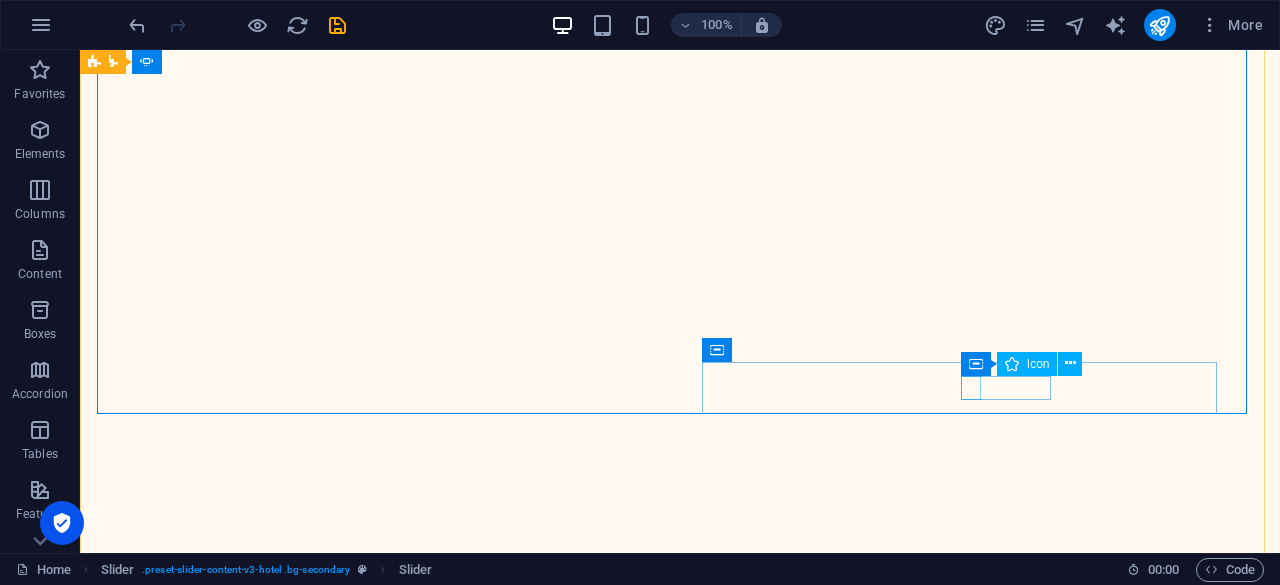 click at bounding box center [-762, 6286] 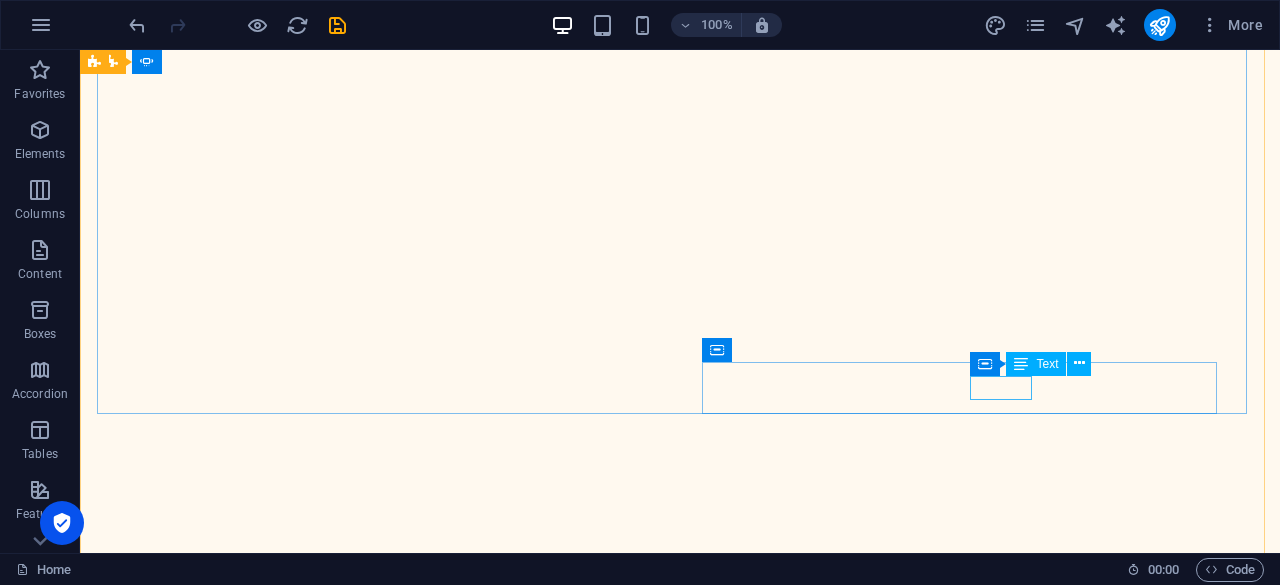 click on "300 sqft" at bounding box center (-758, 6258) 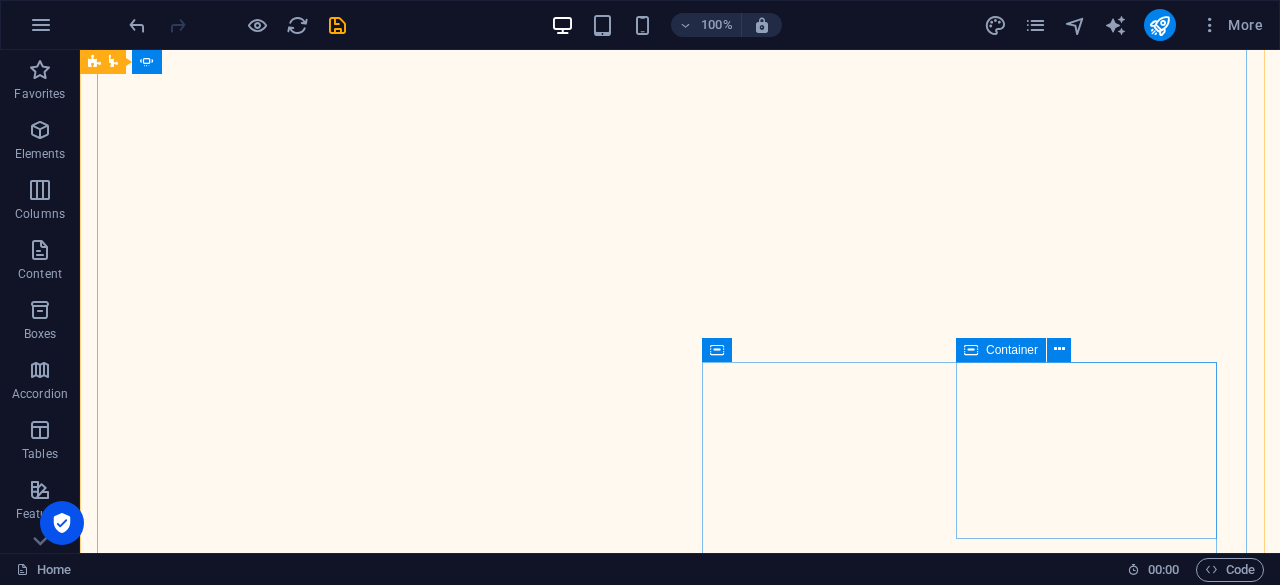 click on "Drop content here or  Add elements  Paste clipboard" at bounding box center (-758, 6435) 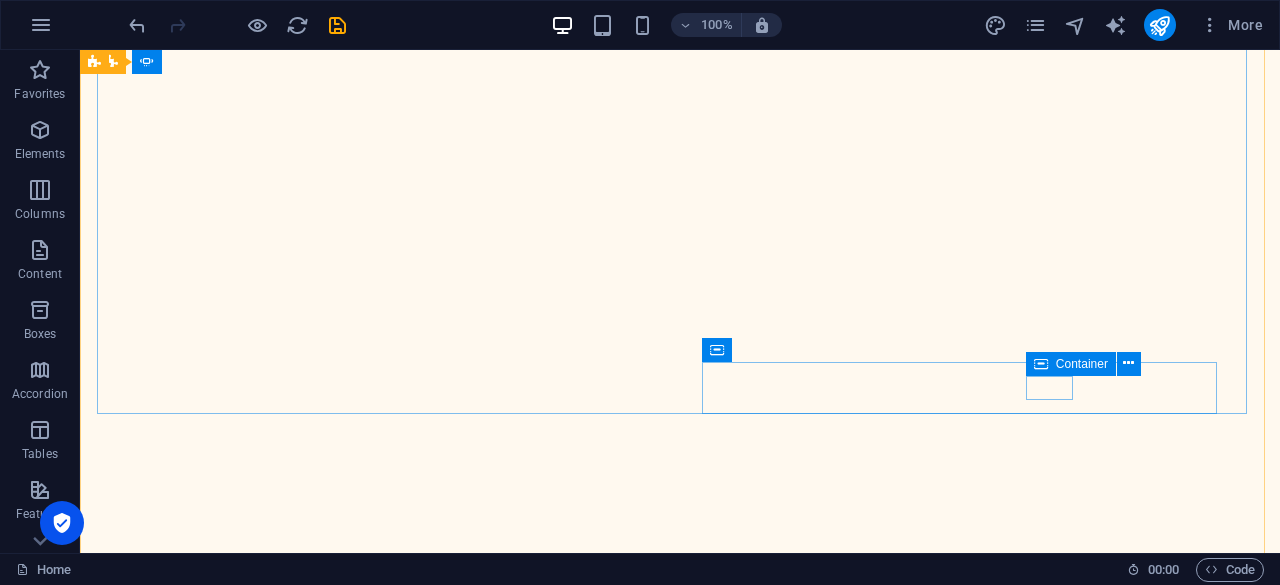 click on "12" at bounding box center (-758, 6247) 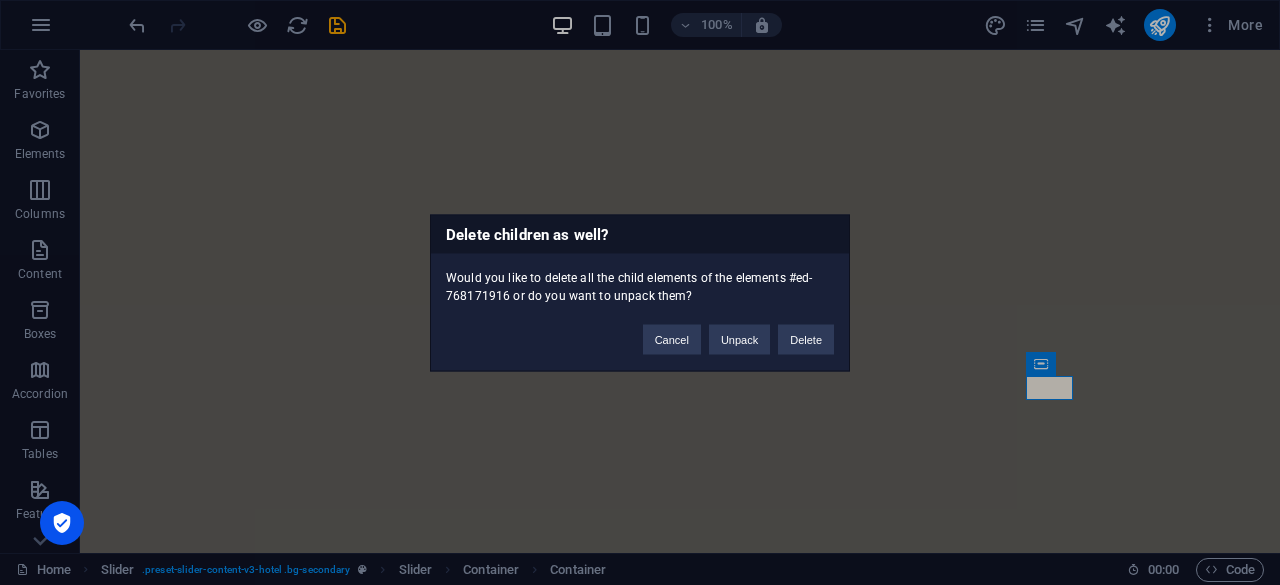 type 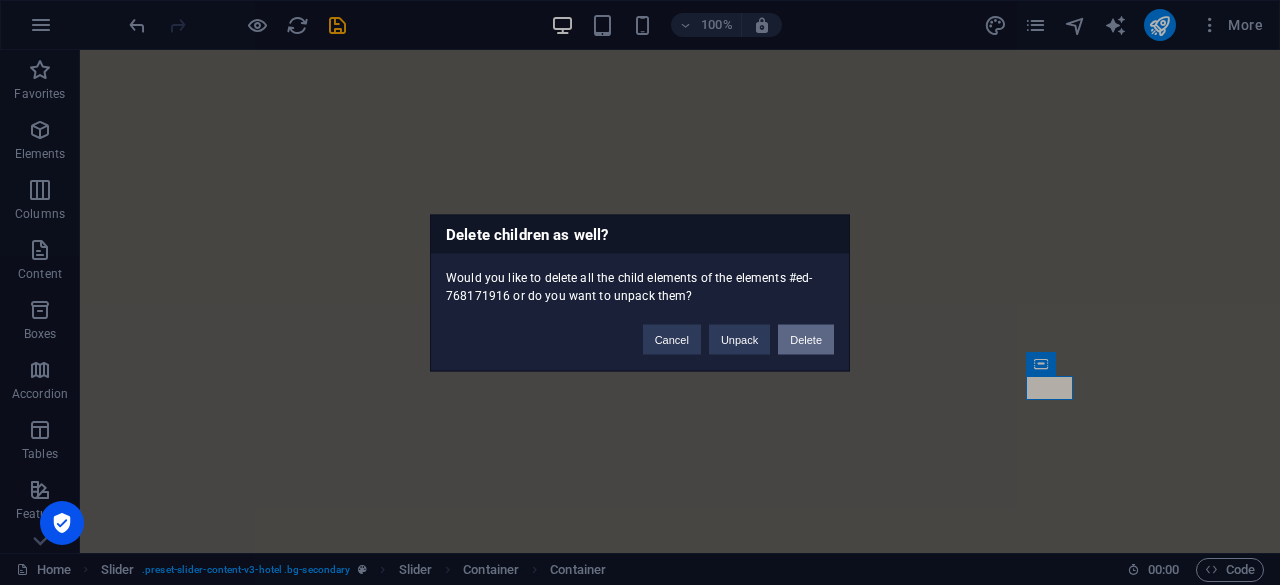 click on "Delete" at bounding box center [806, 339] 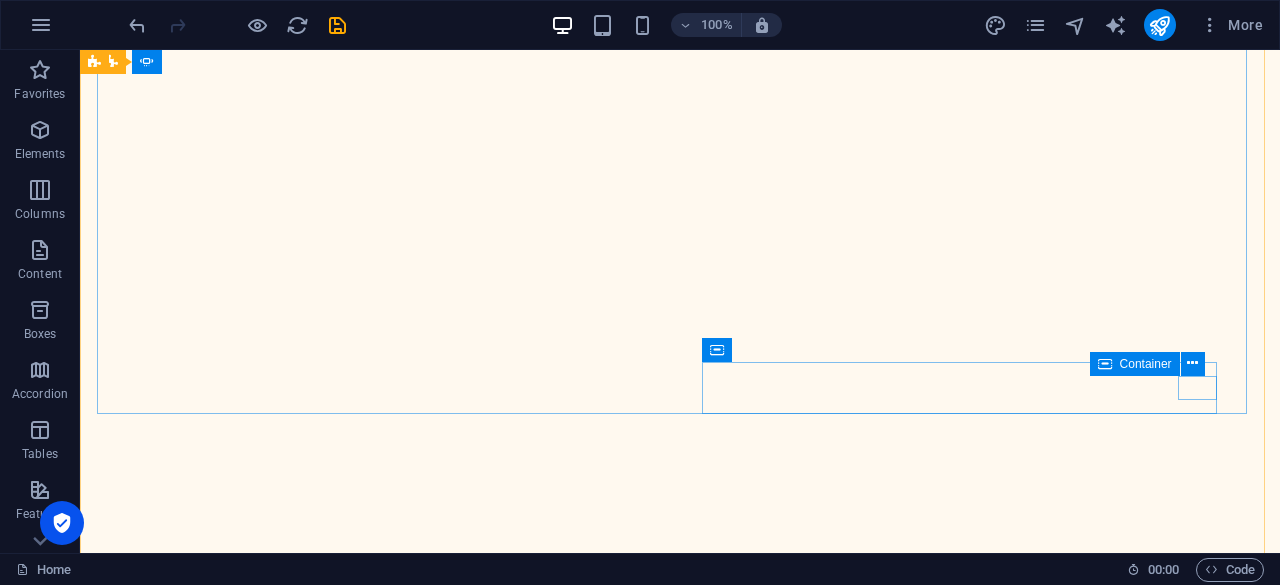 click on "4" at bounding box center (-758, 6198) 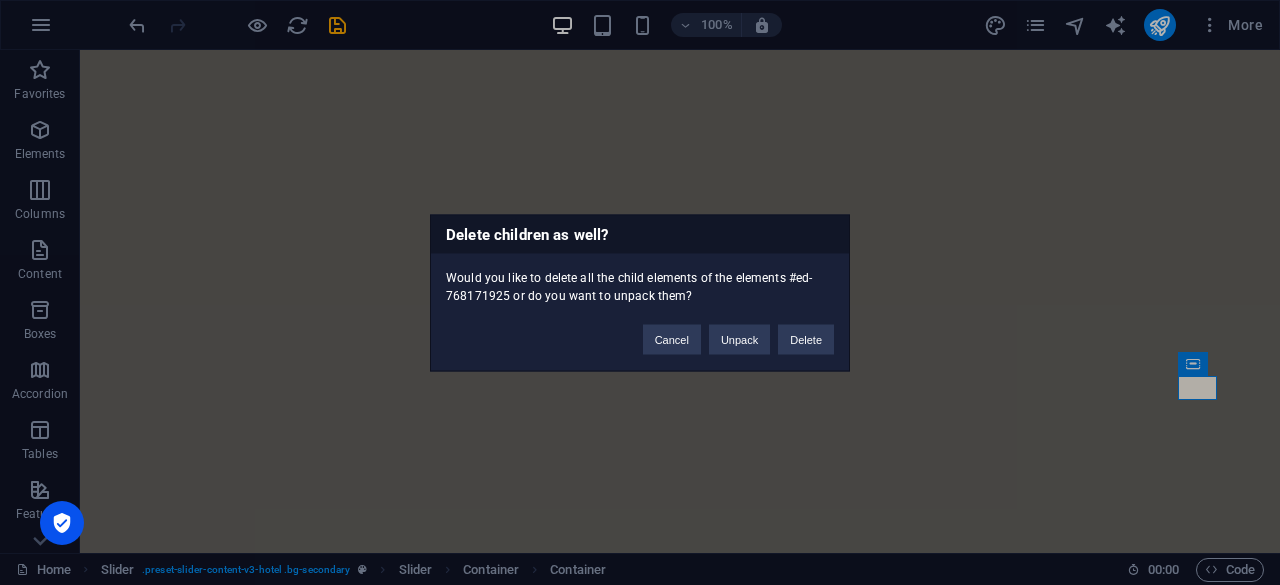 type 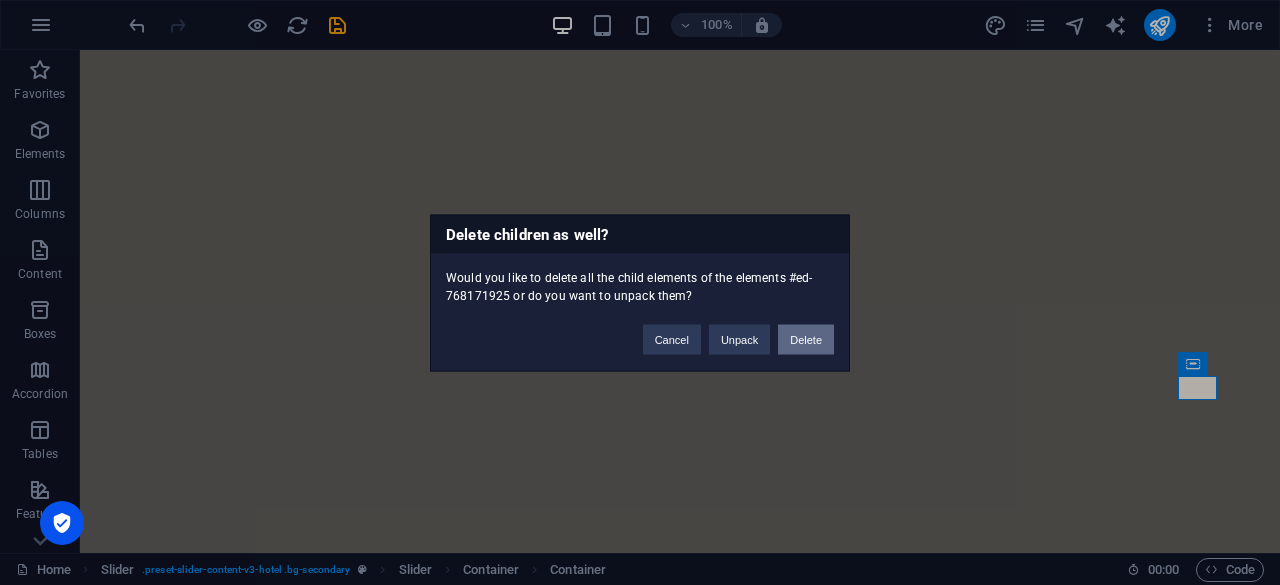 click on "Delete" at bounding box center (806, 339) 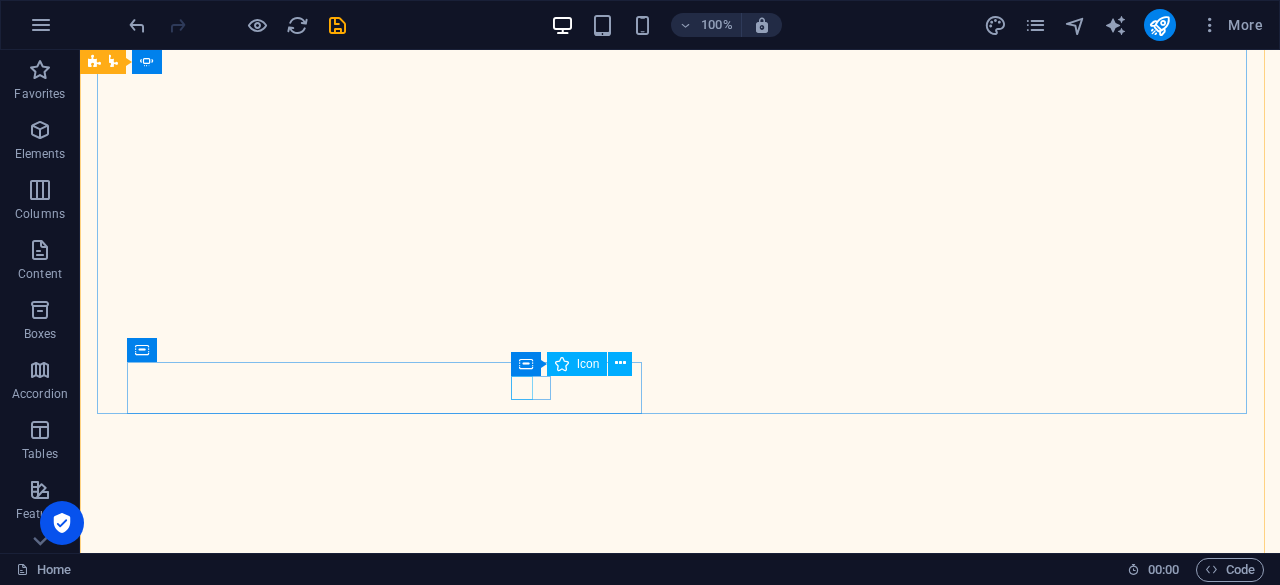 click at bounding box center (-762, 5609) 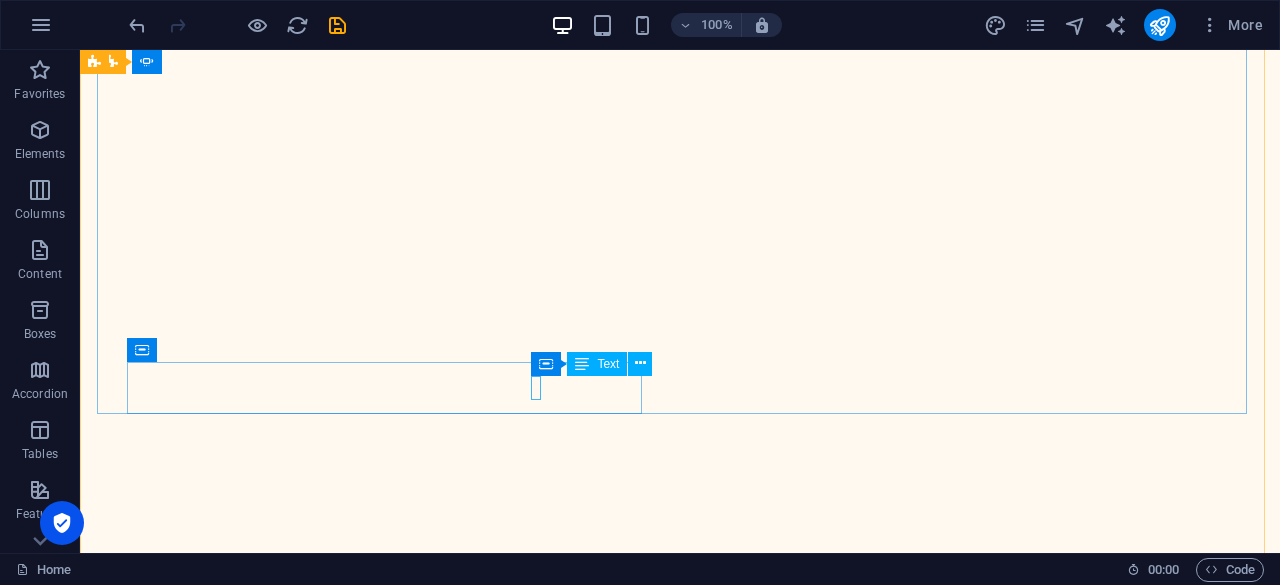 click on "8" at bounding box center (-758, 5608) 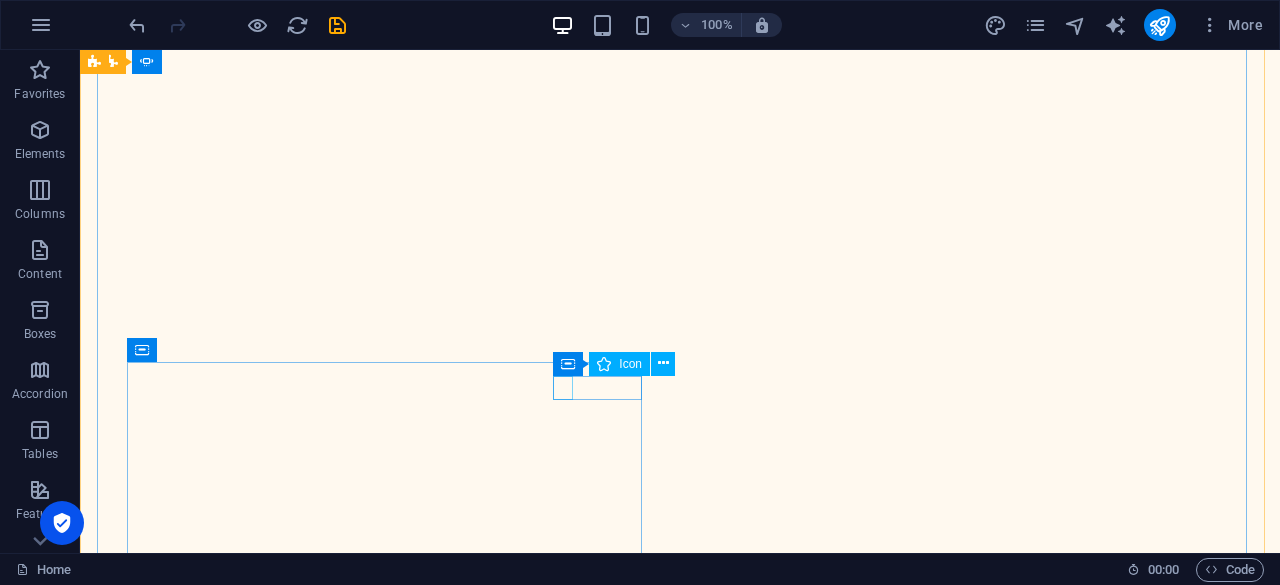 click at bounding box center [-762, 5558] 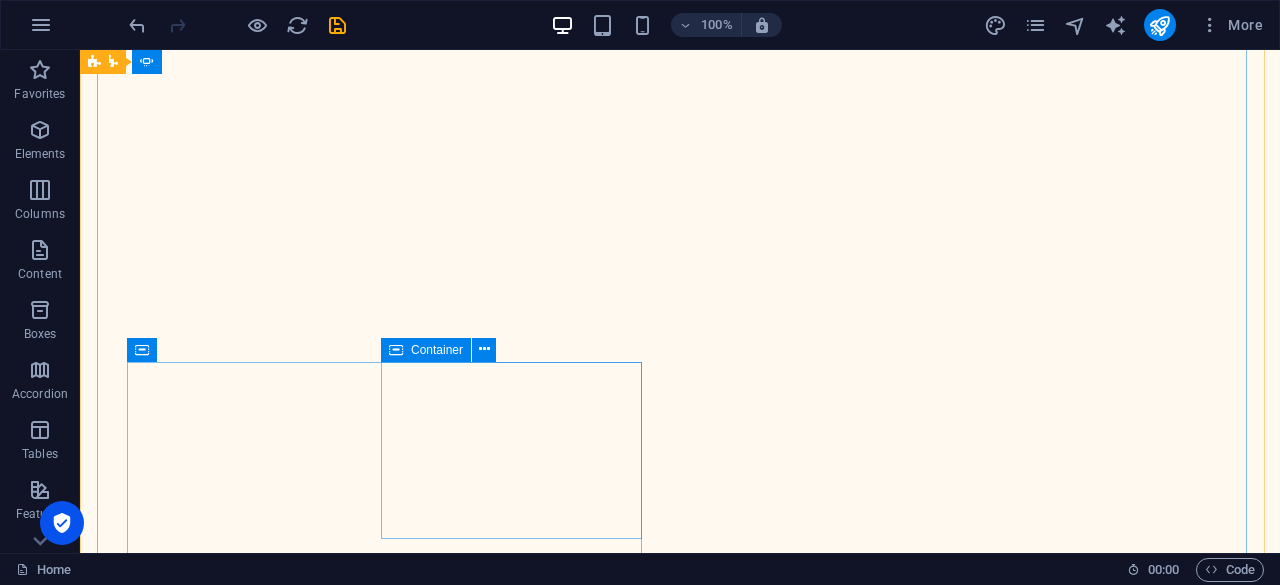 click on "Drop content here or  Add elements  Paste clipboard" at bounding box center (-758, 5640) 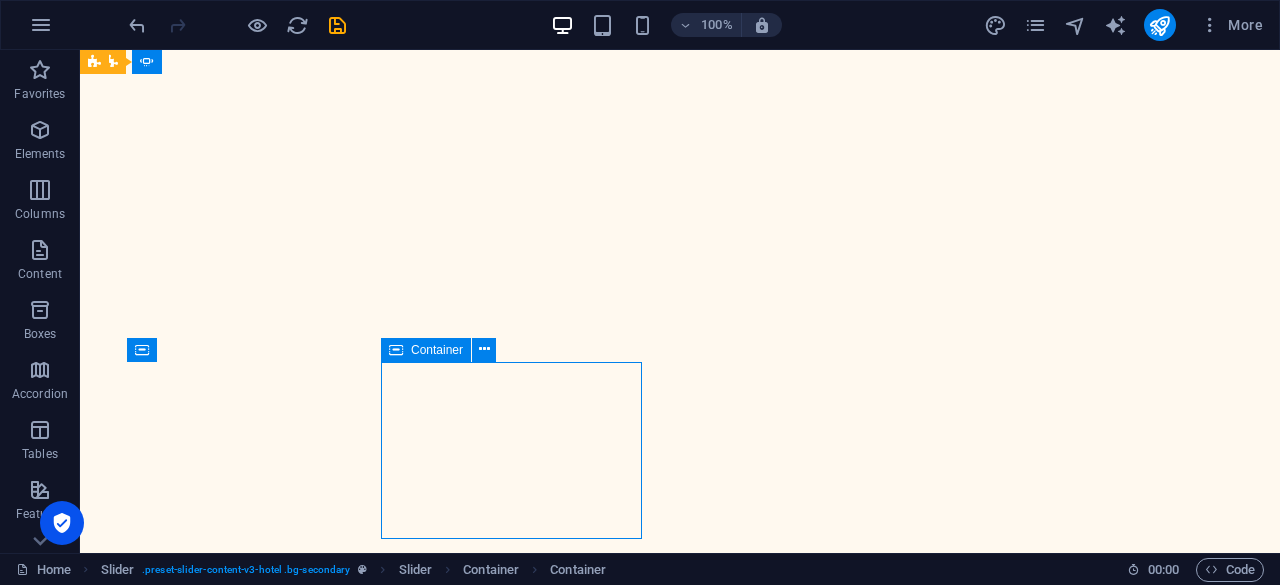 click on "Drop content here or  Add elements  Paste clipboard" at bounding box center [-758, 5640] 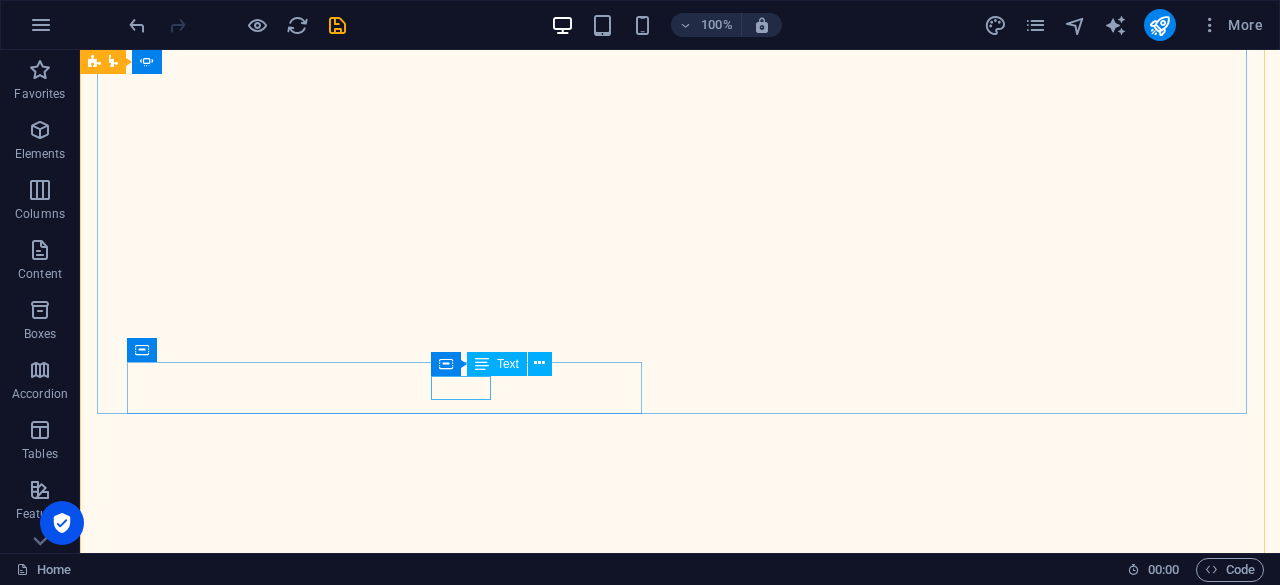click on "256 sqft" at bounding box center [-758, 5557] 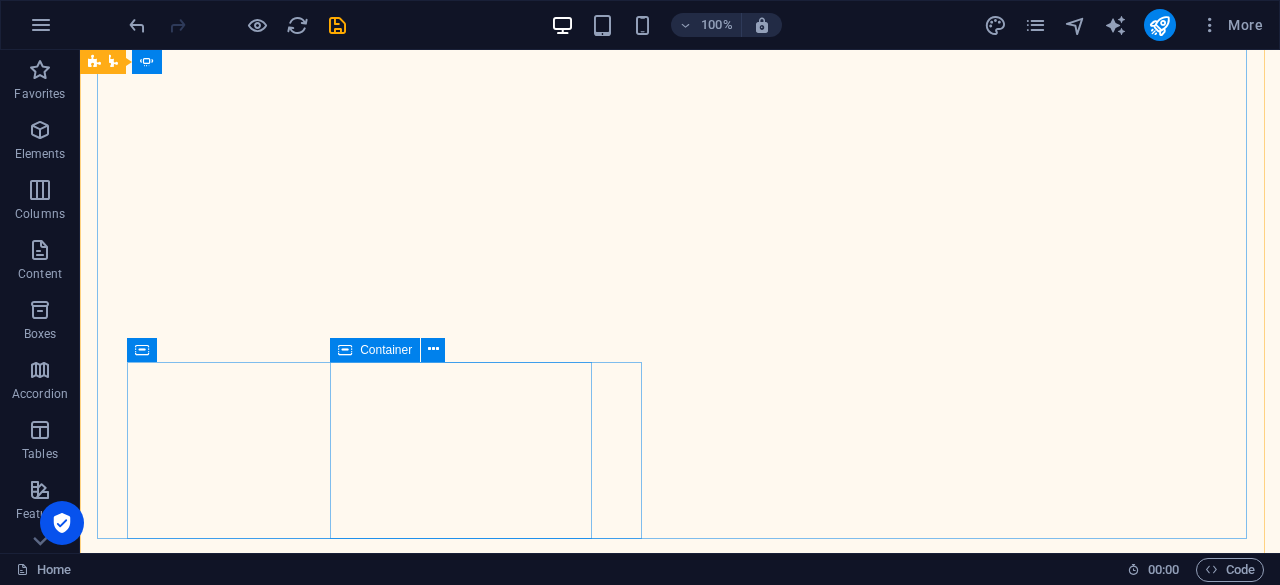 click on "Drop content here or  Add elements  Paste clipboard" at bounding box center [-758, 5616] 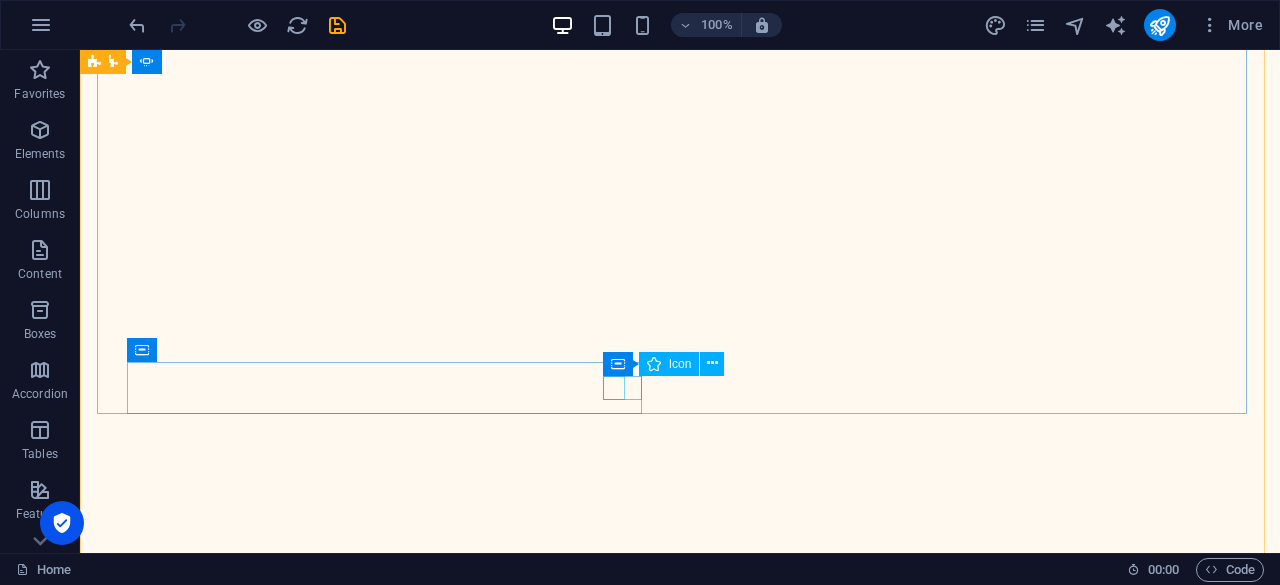 click at bounding box center (-762, 5559) 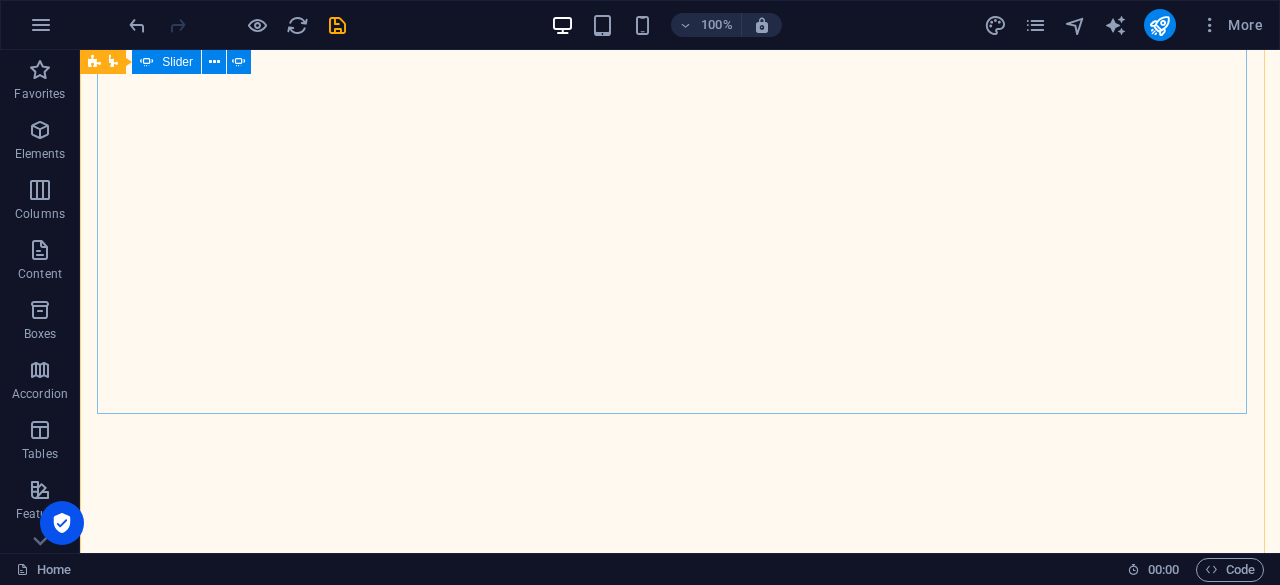 click on "Queen Deluxe Superior Master Suite 3 Queen Deluxe Superior Master Suite 3 Queen Deluxe 1 2 3" at bounding box center [680, 5779] 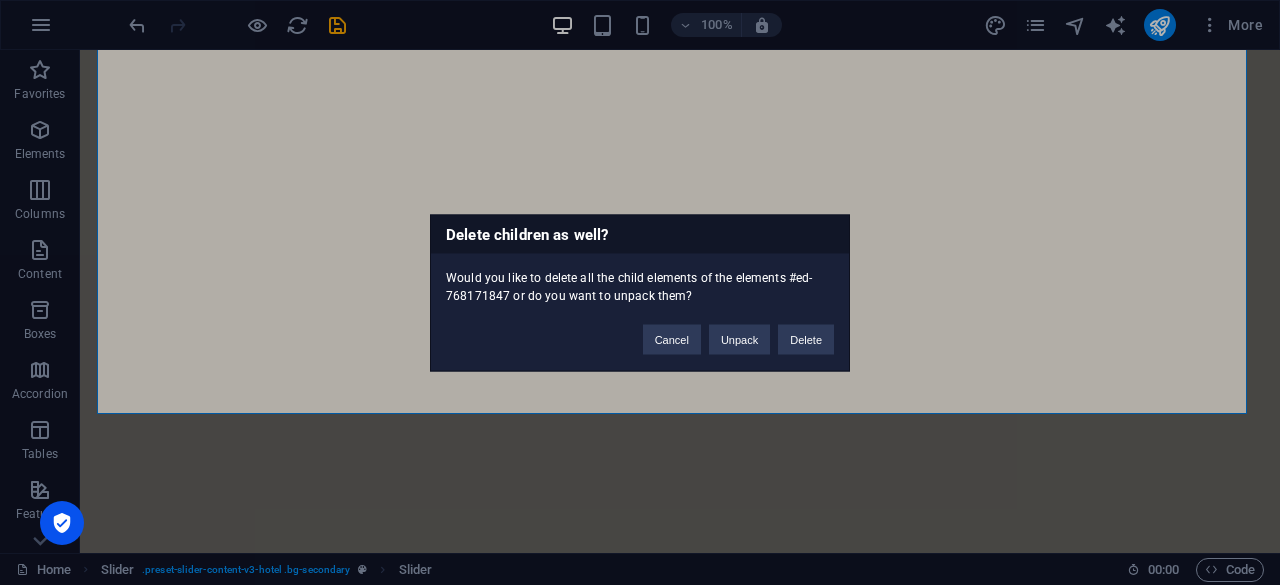 type 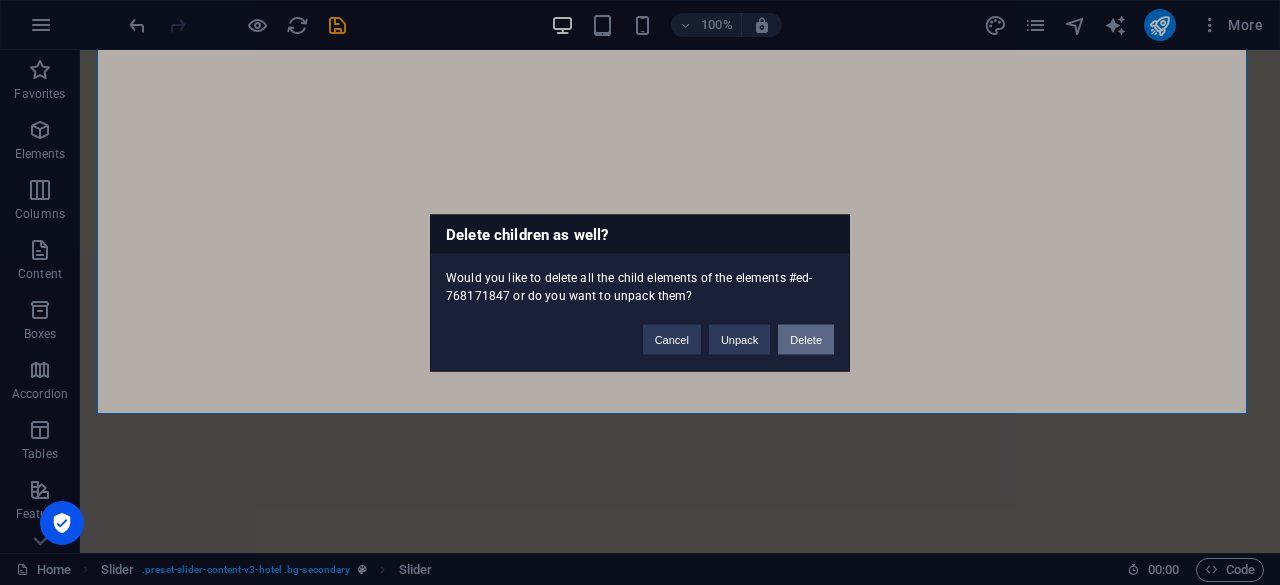 click on "Delete" at bounding box center [806, 339] 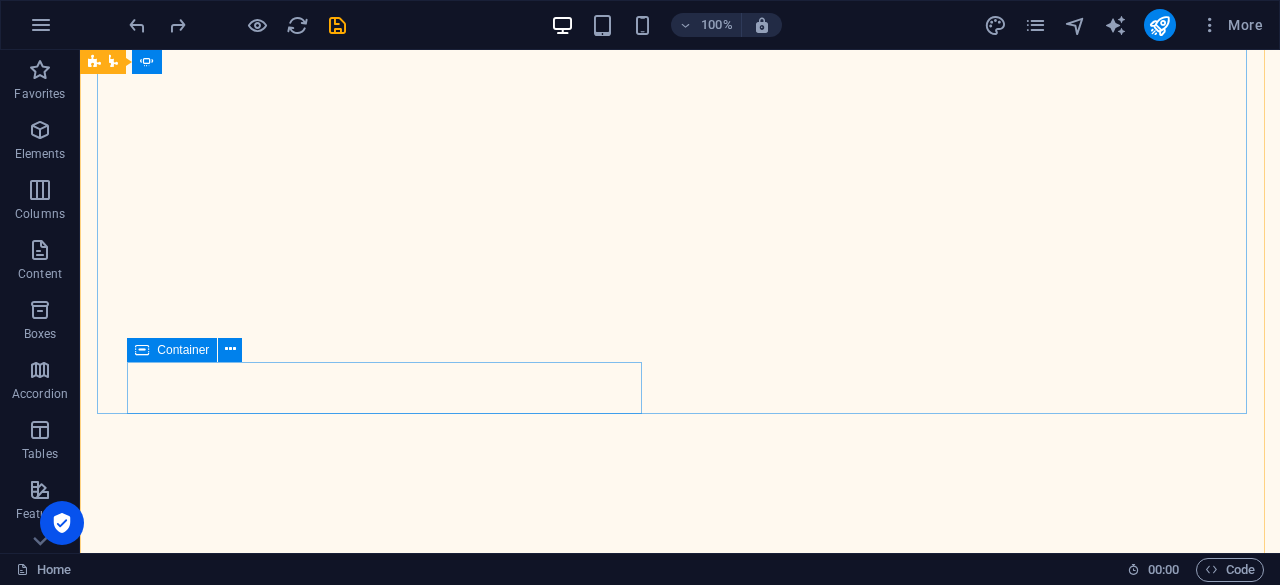 click on "Master Suite 3" at bounding box center [-758, 5531] 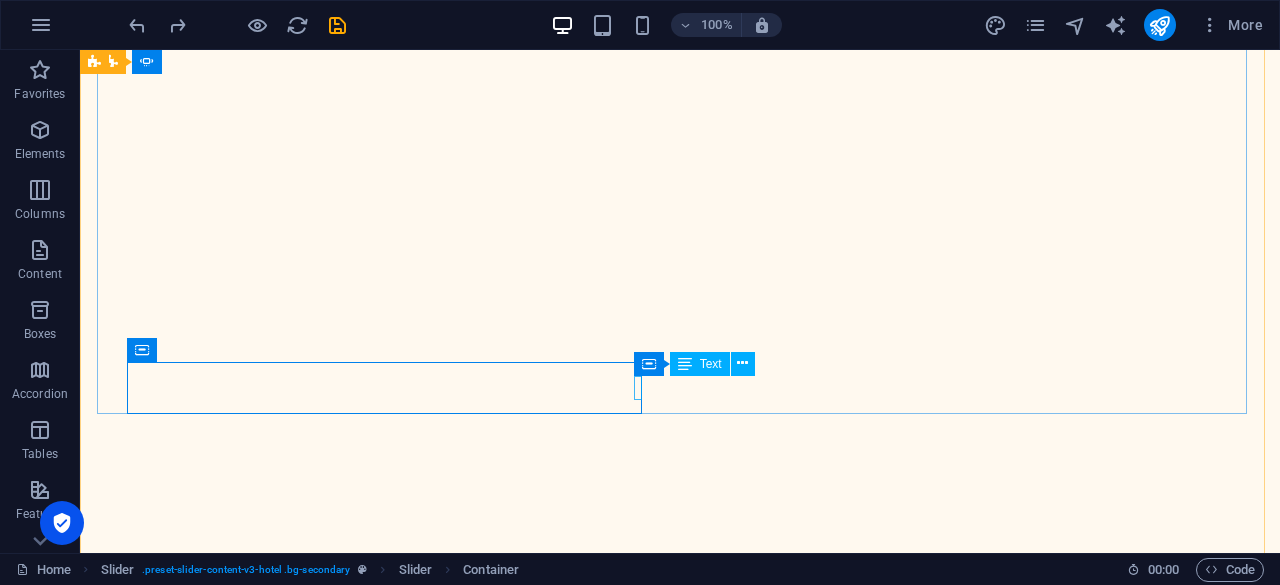 click on "3" at bounding box center [-758, 5557] 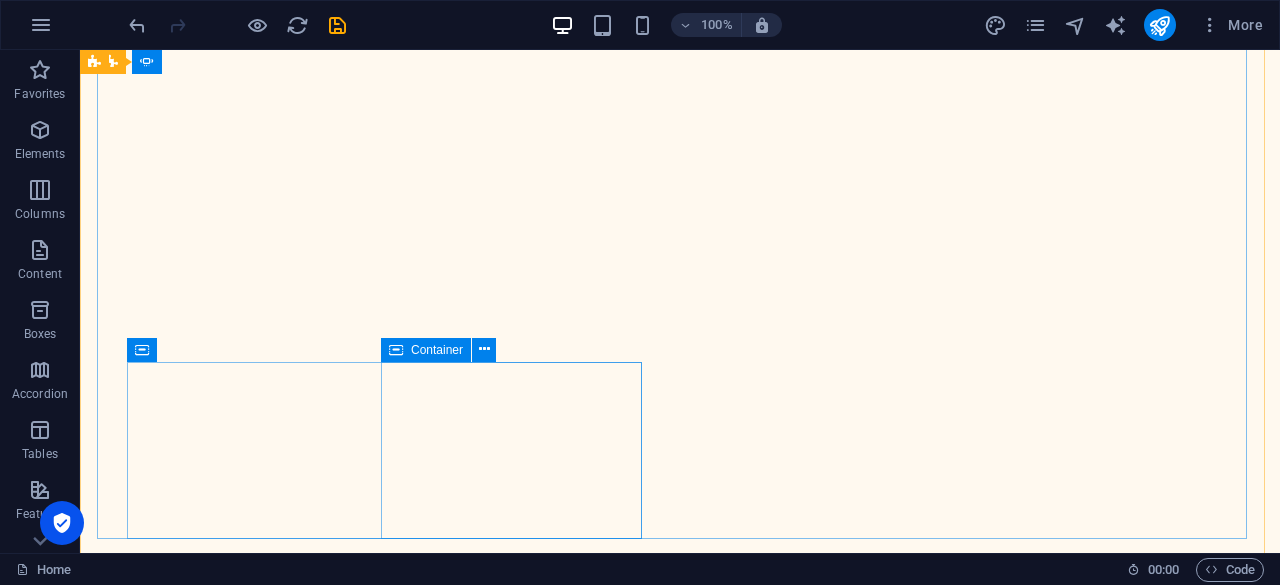 click on "Drop content here or  Add elements  Paste clipboard" at bounding box center (-758, 5616) 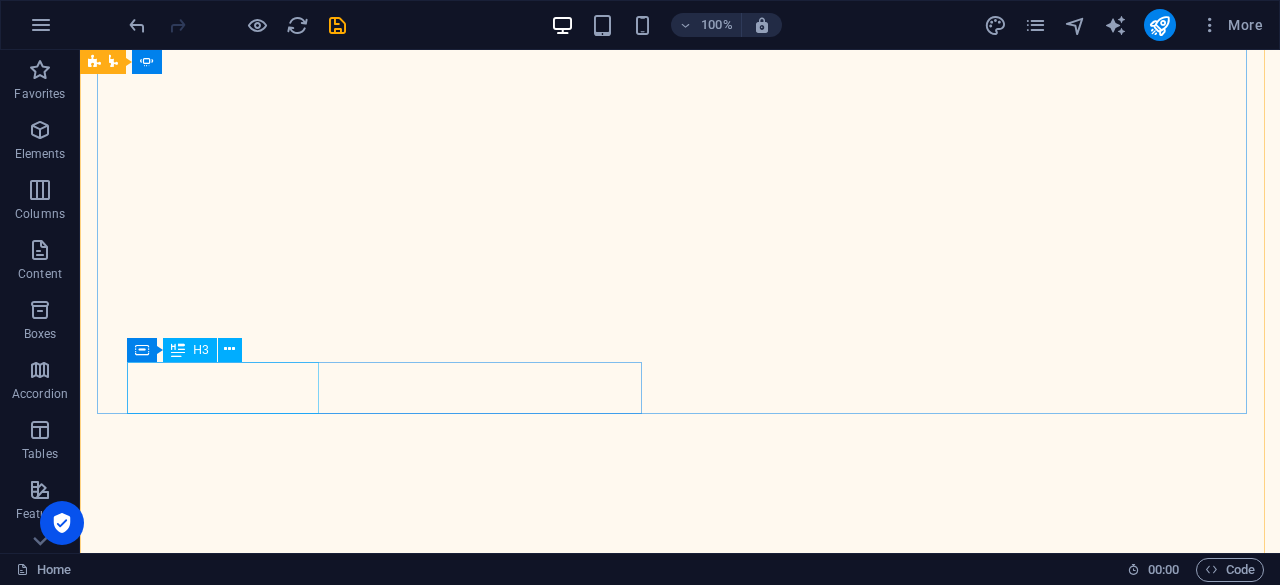 click on "Master Suite" at bounding box center [-758, 5519] 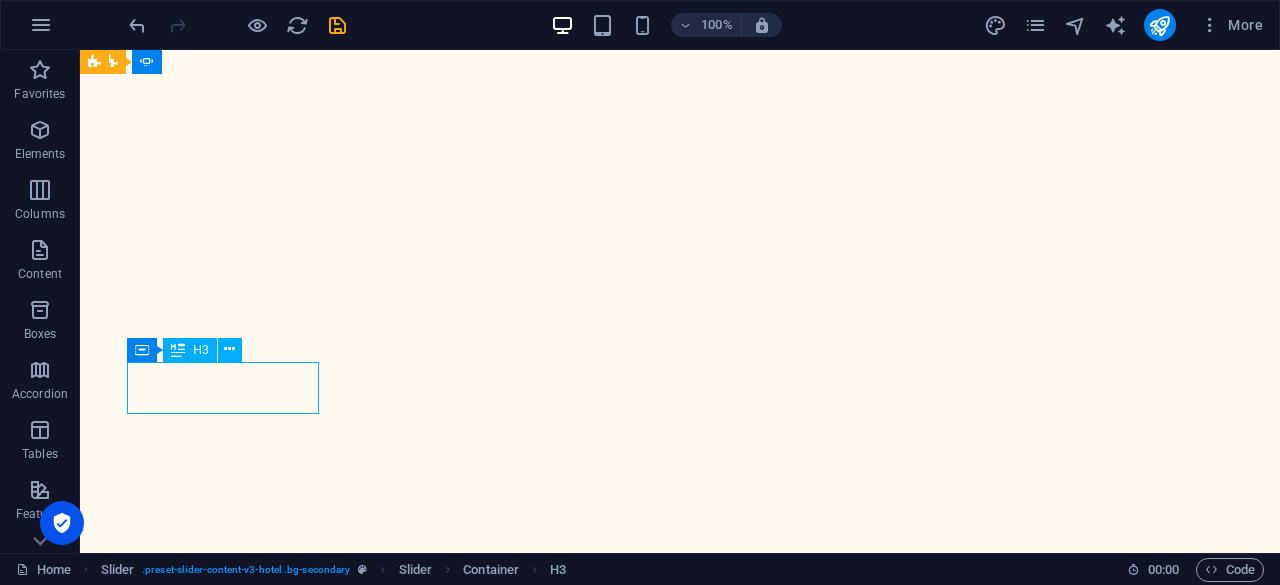 click on "Master Suite" at bounding box center [-758, 5519] 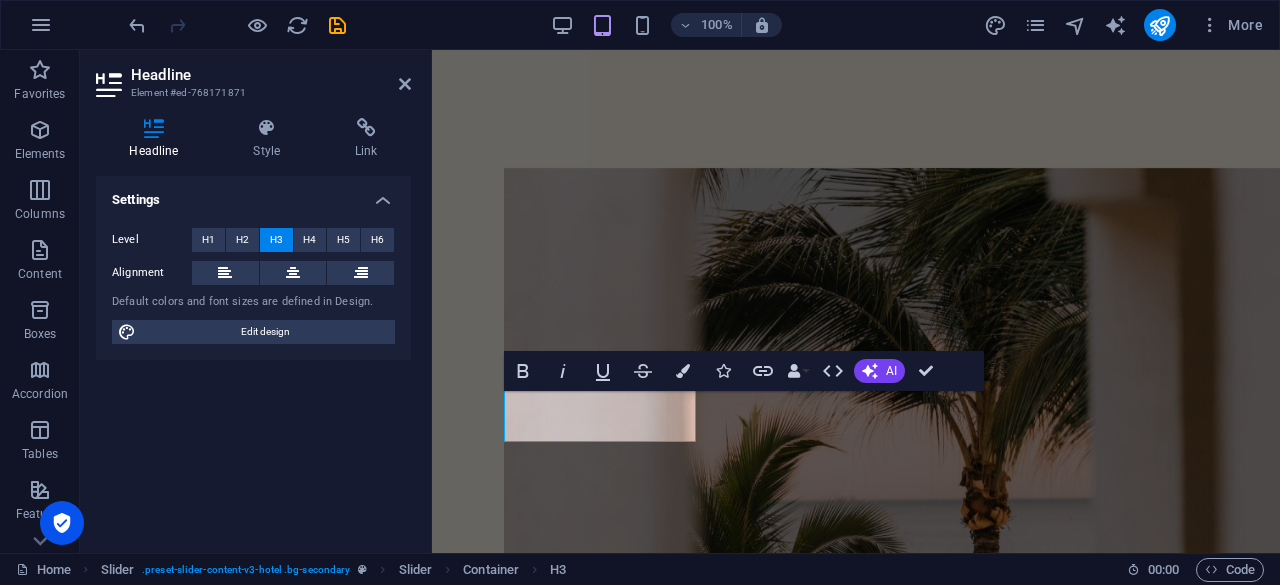 scroll, scrollTop: 6090, scrollLeft: 0, axis: vertical 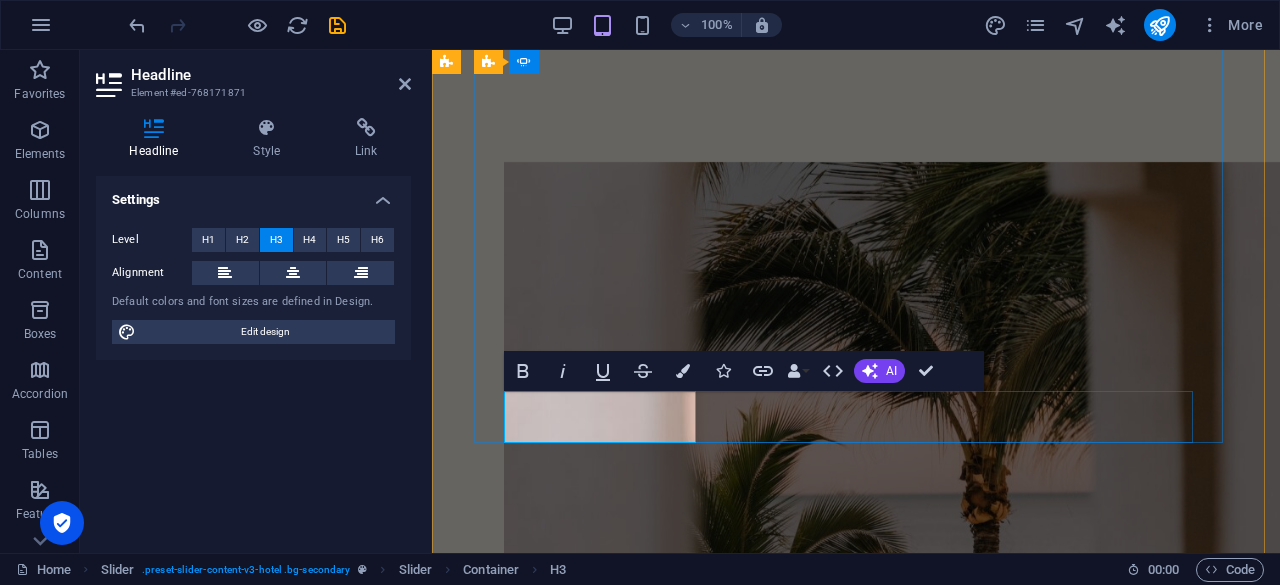 click on "Master Suite" at bounding box center [79, 5796] 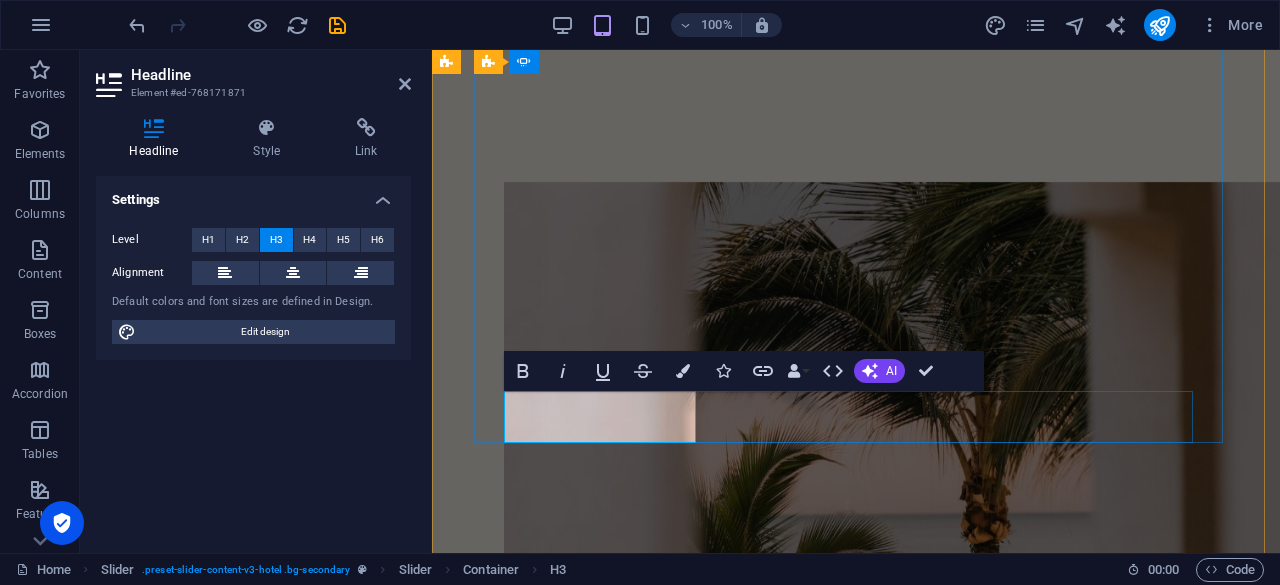 type 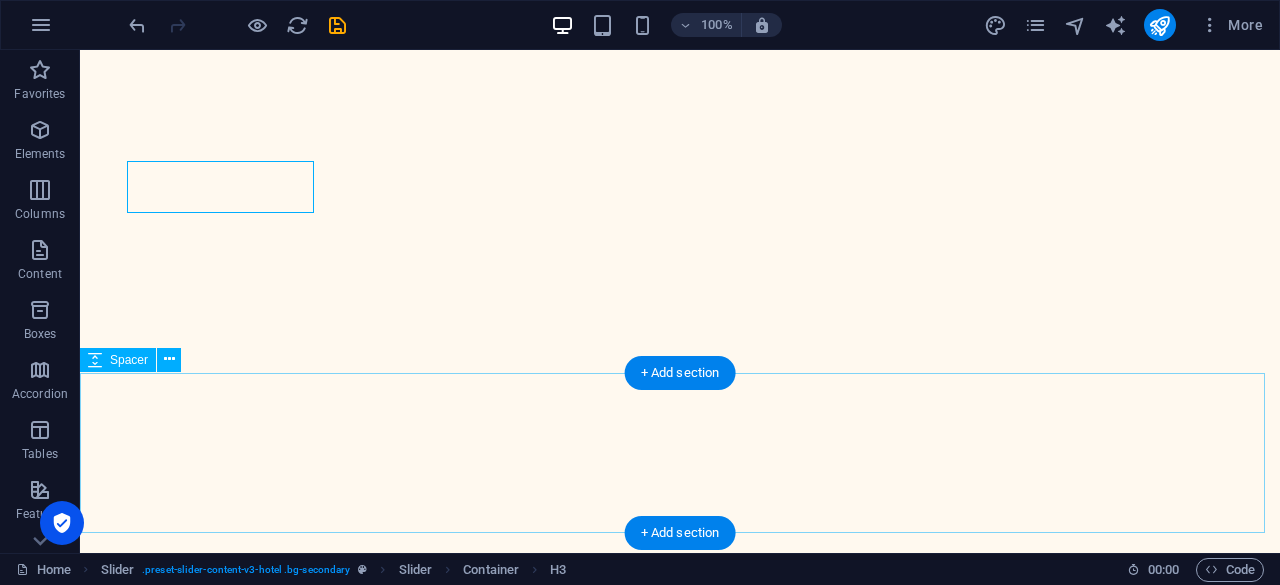 scroll, scrollTop: 4506, scrollLeft: 0, axis: vertical 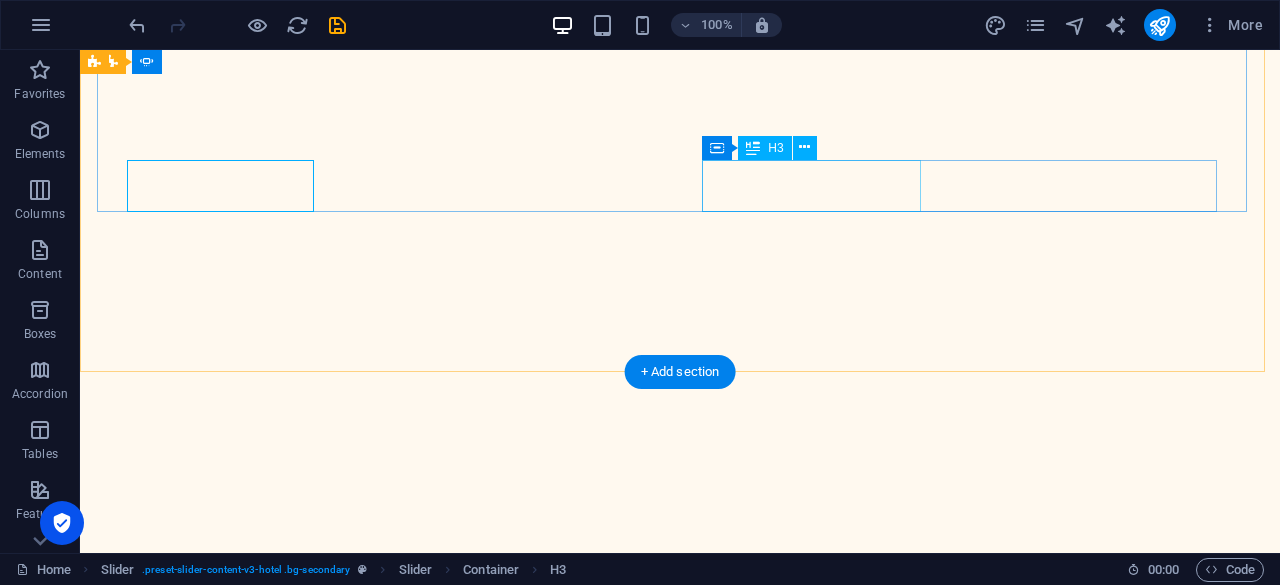 click on "Queen Deluxe" at bounding box center (-758, 5757) 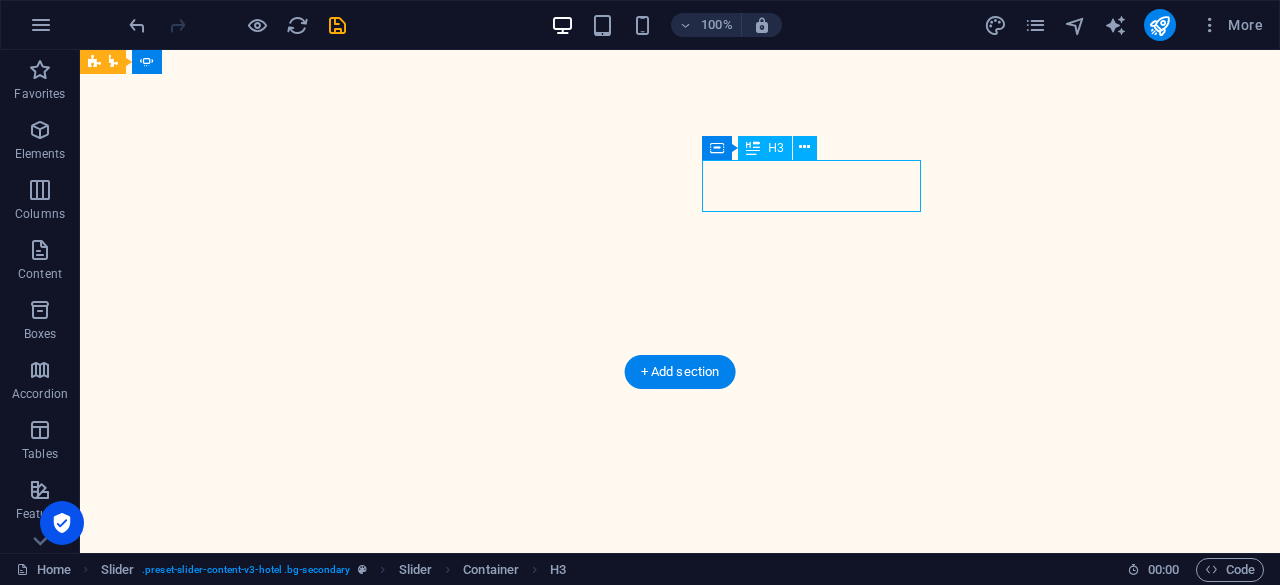 click on "Queen Deluxe" at bounding box center [-758, 5757] 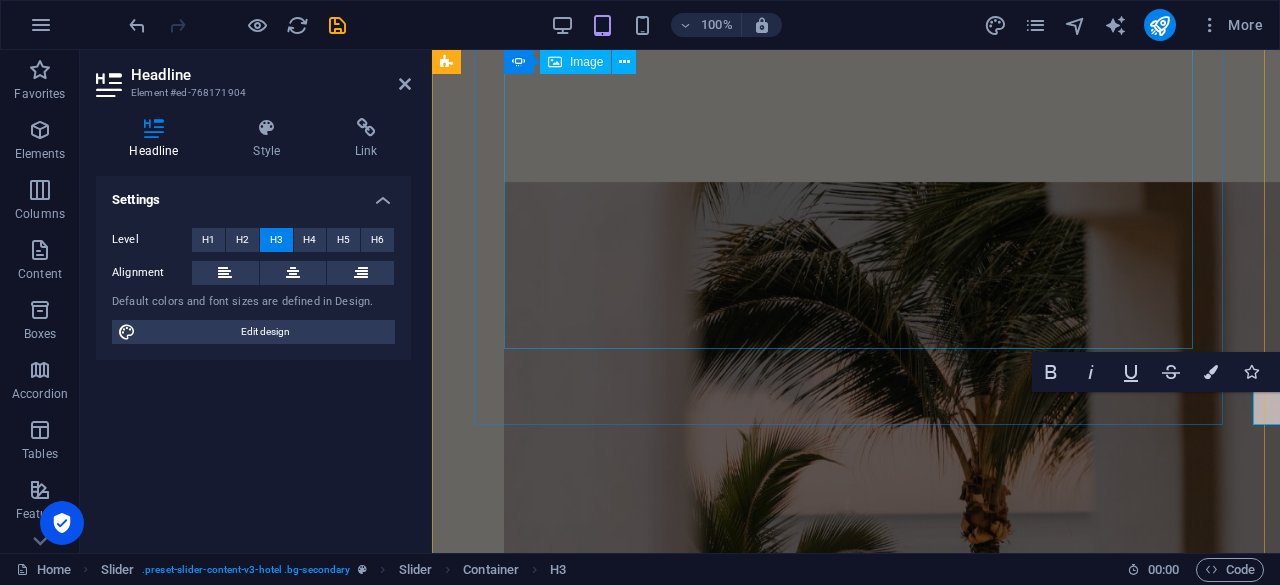 scroll, scrollTop: 6090, scrollLeft: 0, axis: vertical 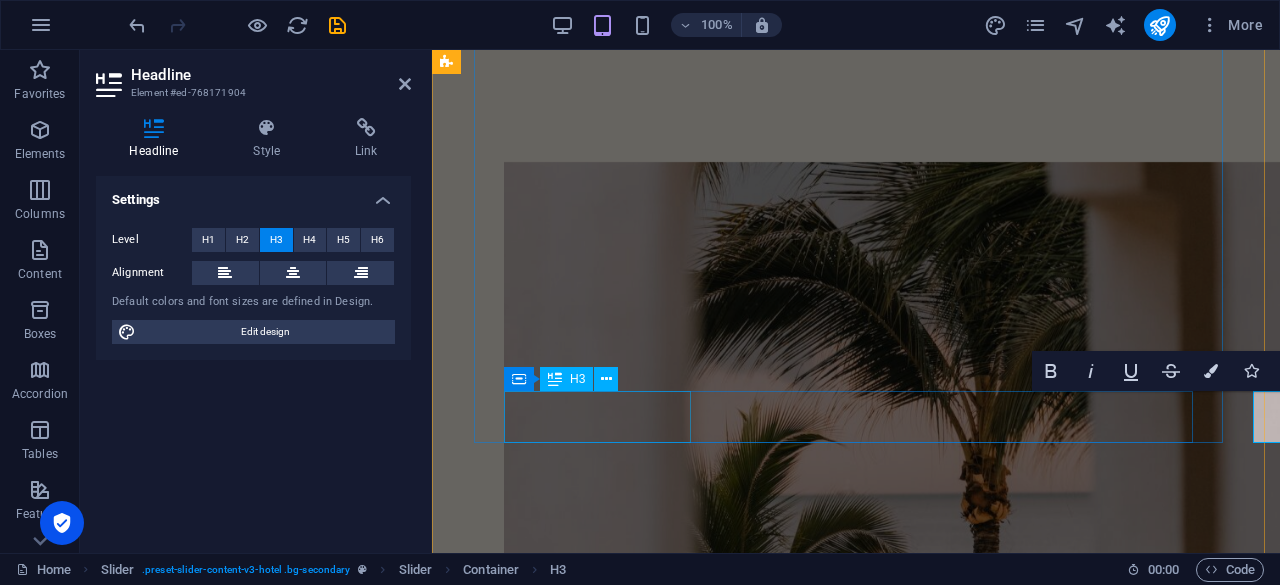 click on "destination 1" at bounding box center (79, 5796) 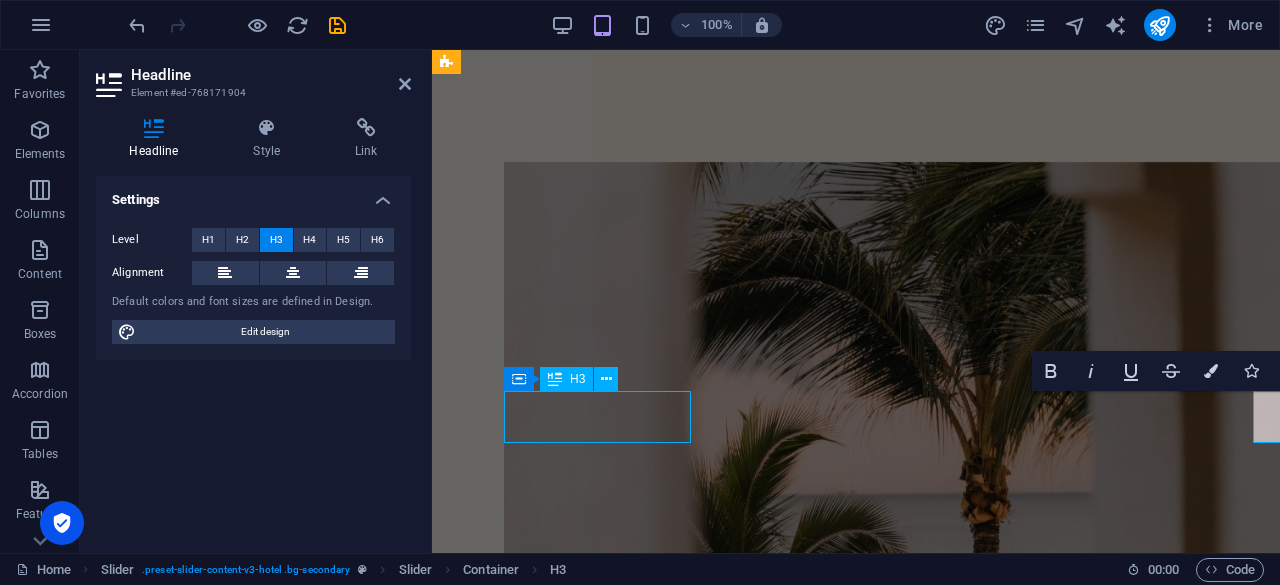 click on "destination 1" at bounding box center [79, 5796] 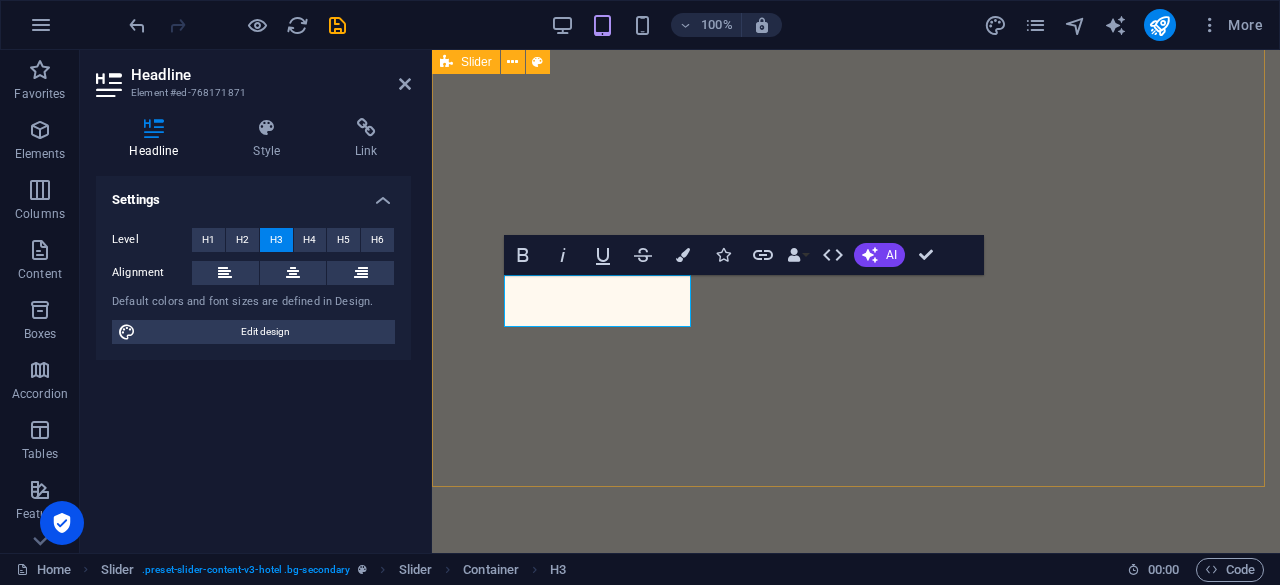 scroll, scrollTop: 4506, scrollLeft: 0, axis: vertical 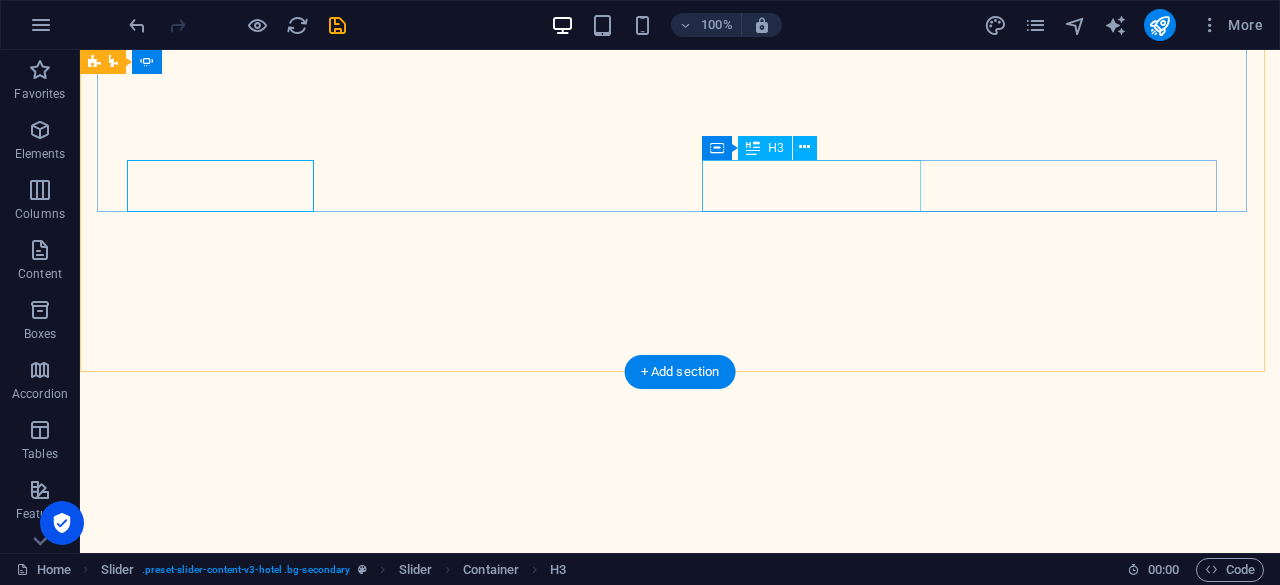 click on "Queen Deluxe" at bounding box center (-758, 5757) 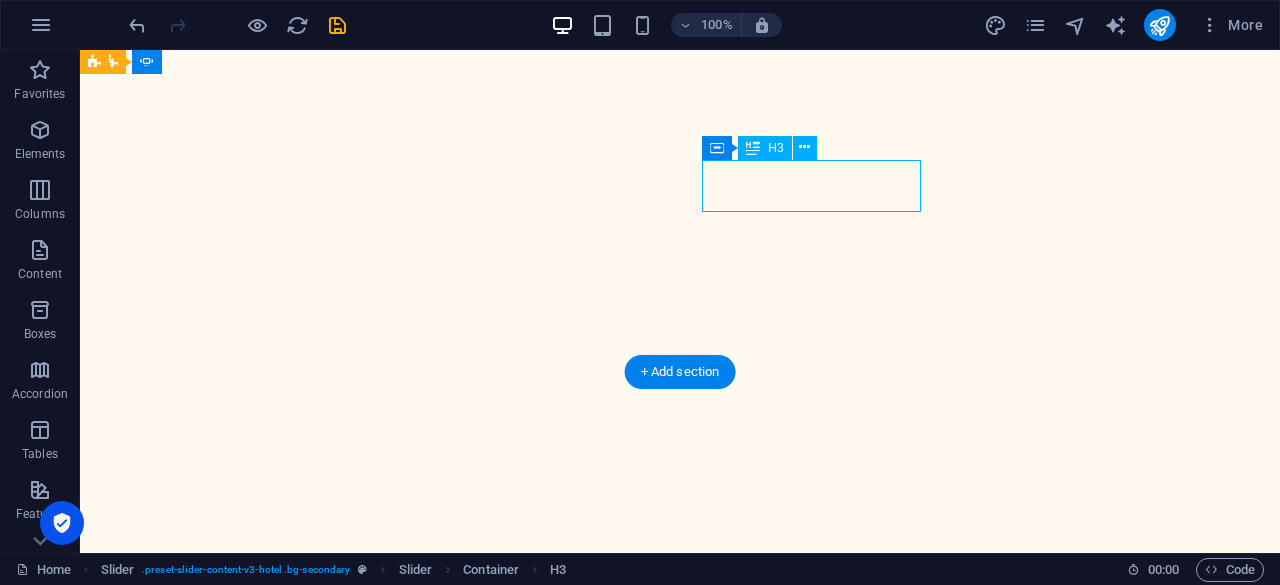 click on "Queen Deluxe" at bounding box center (-758, 5757) 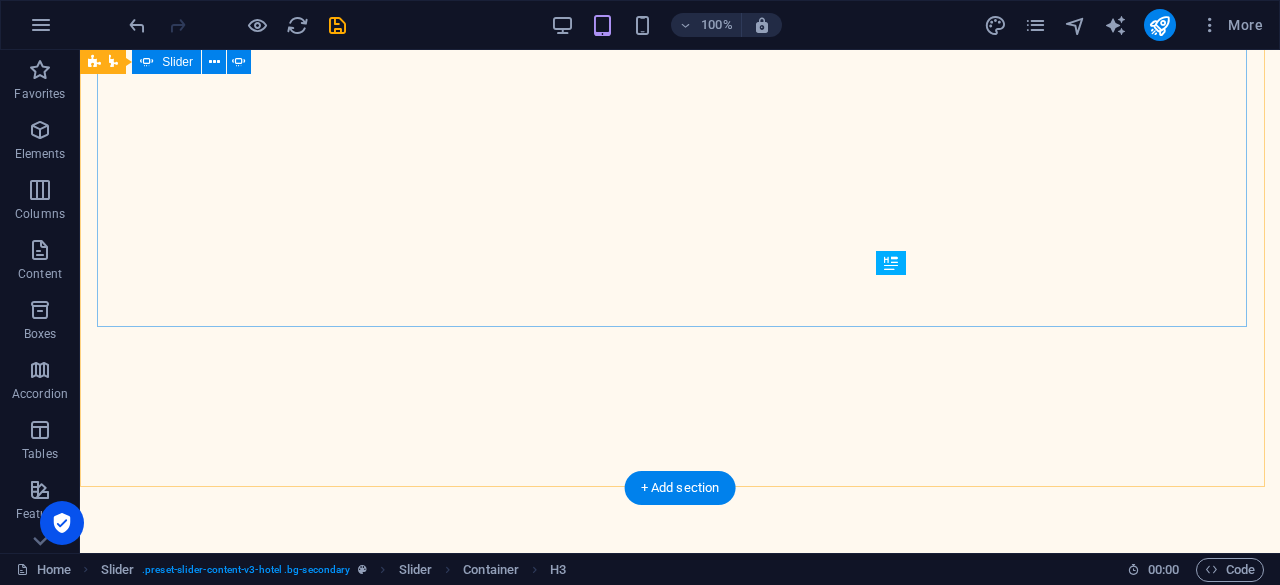 scroll, scrollTop: 4506, scrollLeft: 0, axis: vertical 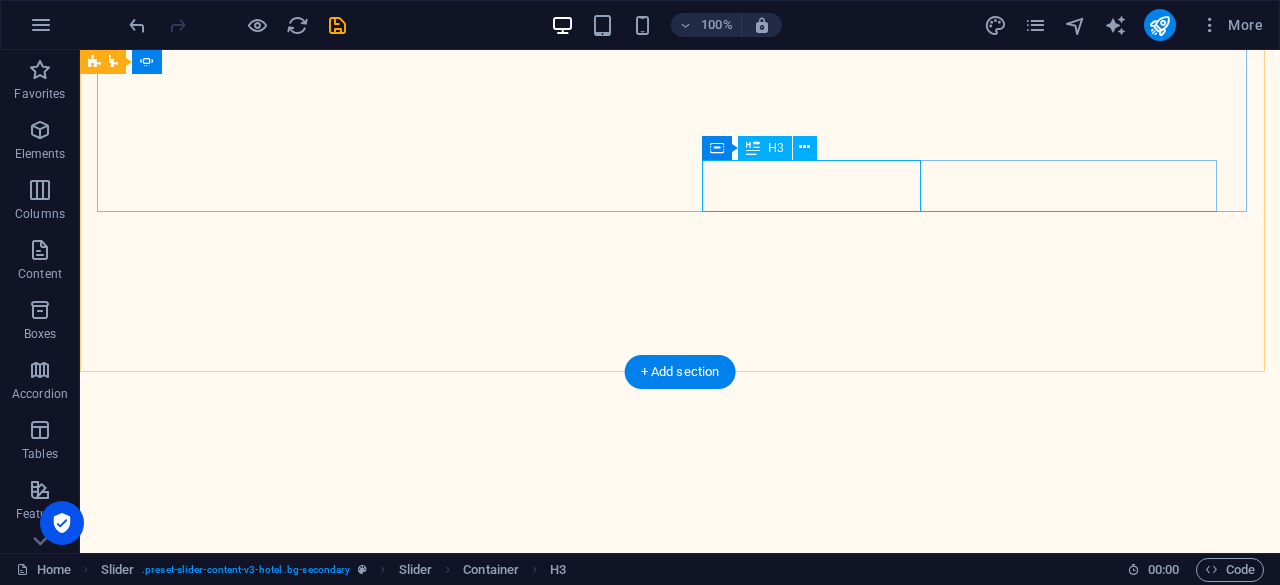 click on "Queen Deluxe" at bounding box center [-758, 5757] 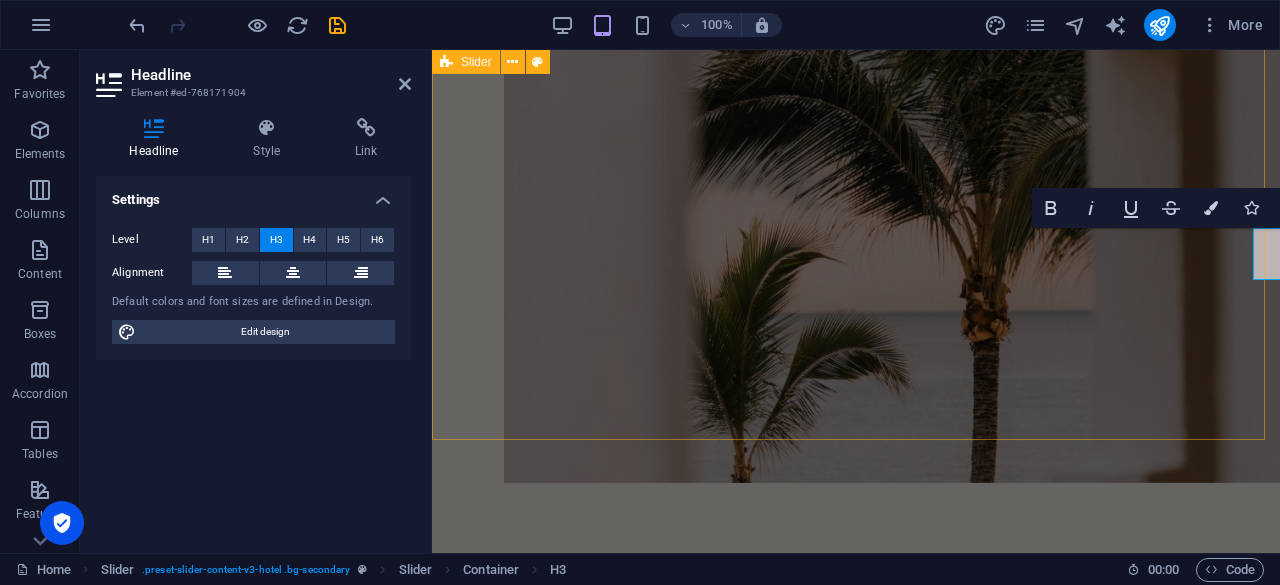 scroll, scrollTop: 6272, scrollLeft: 0, axis: vertical 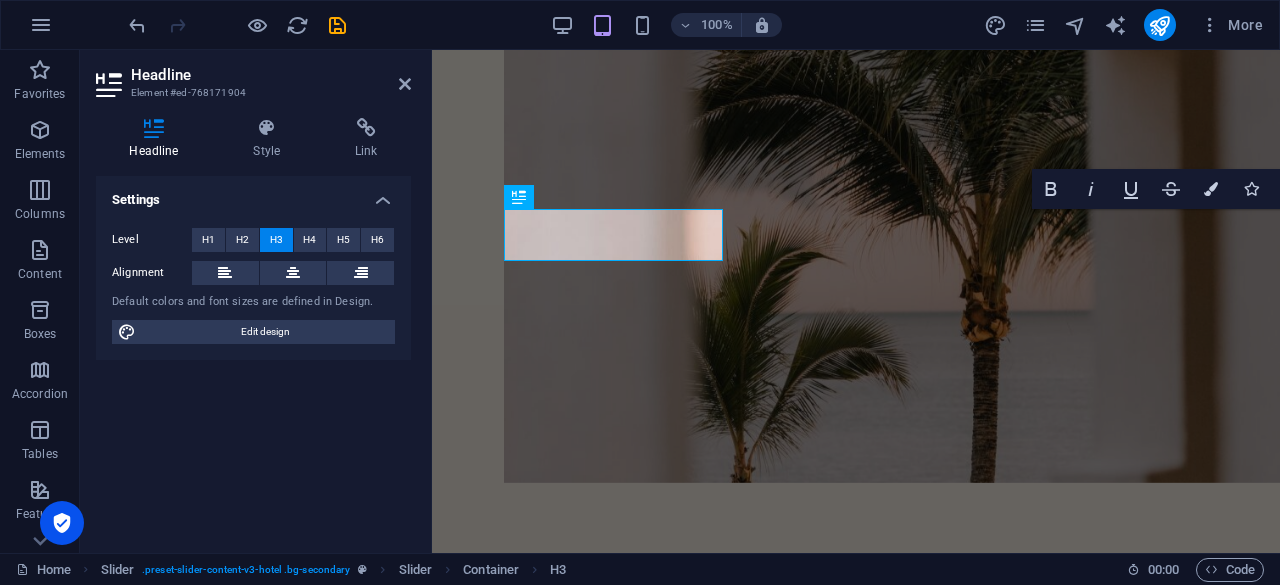 click on "Headline Element #ed-768171904" at bounding box center [253, 76] 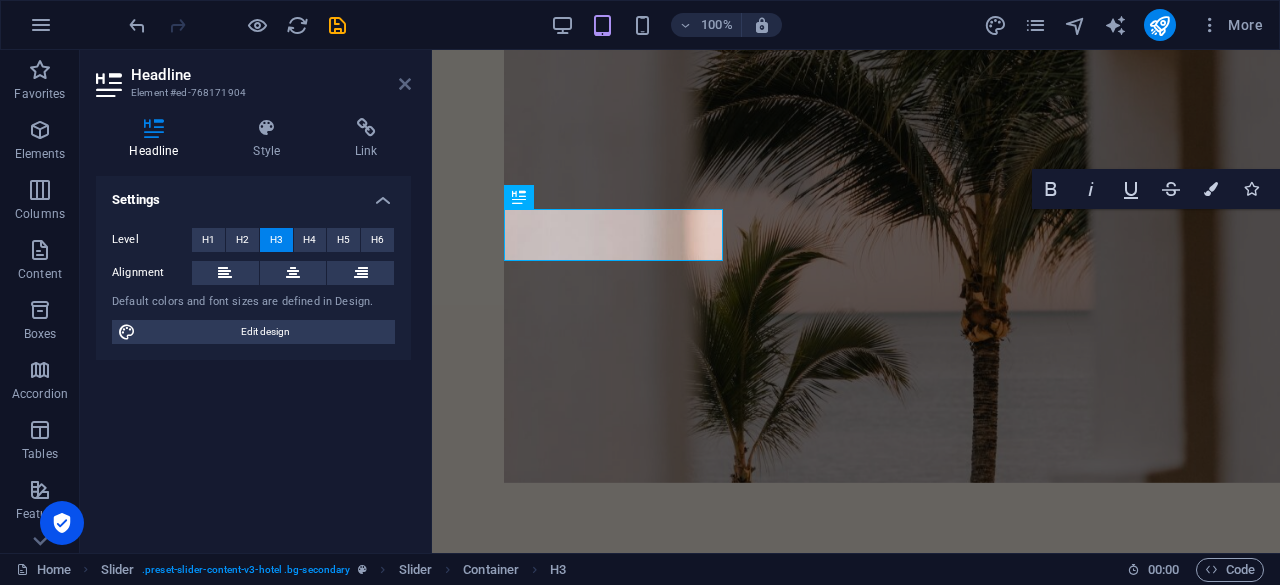click at bounding box center (405, 84) 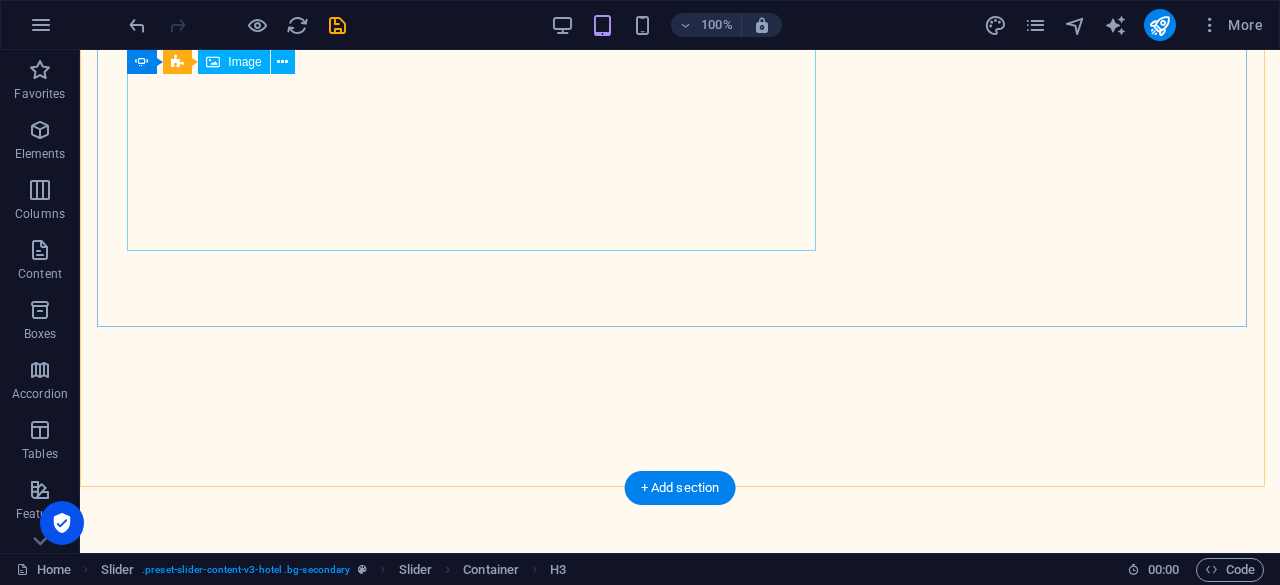 scroll, scrollTop: 4506, scrollLeft: 0, axis: vertical 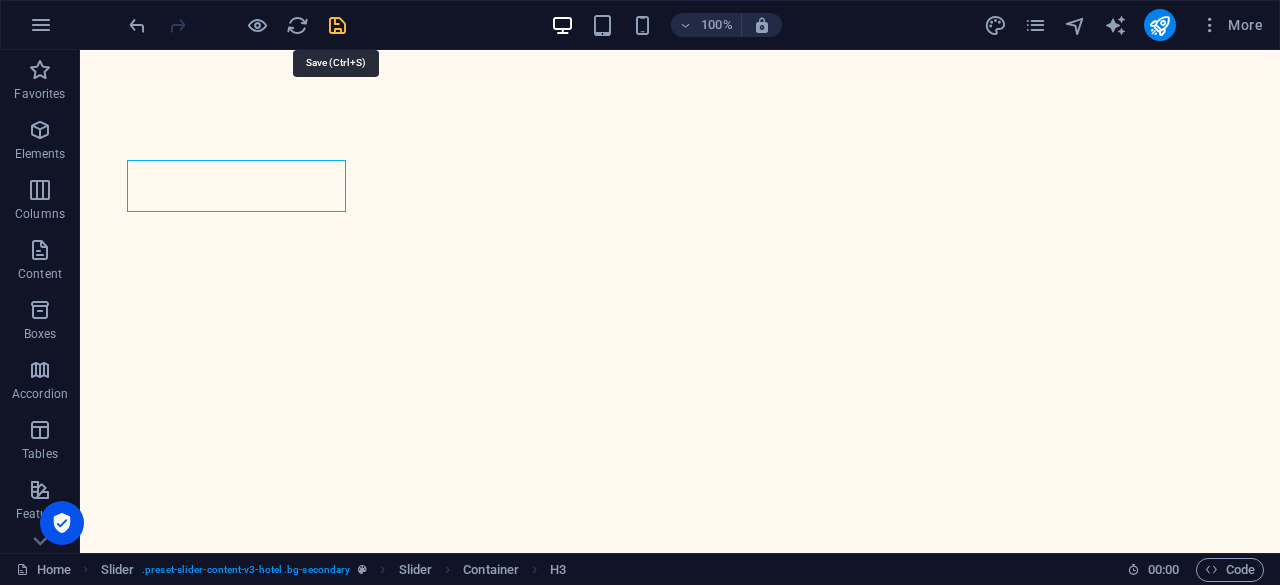 click at bounding box center (337, 25) 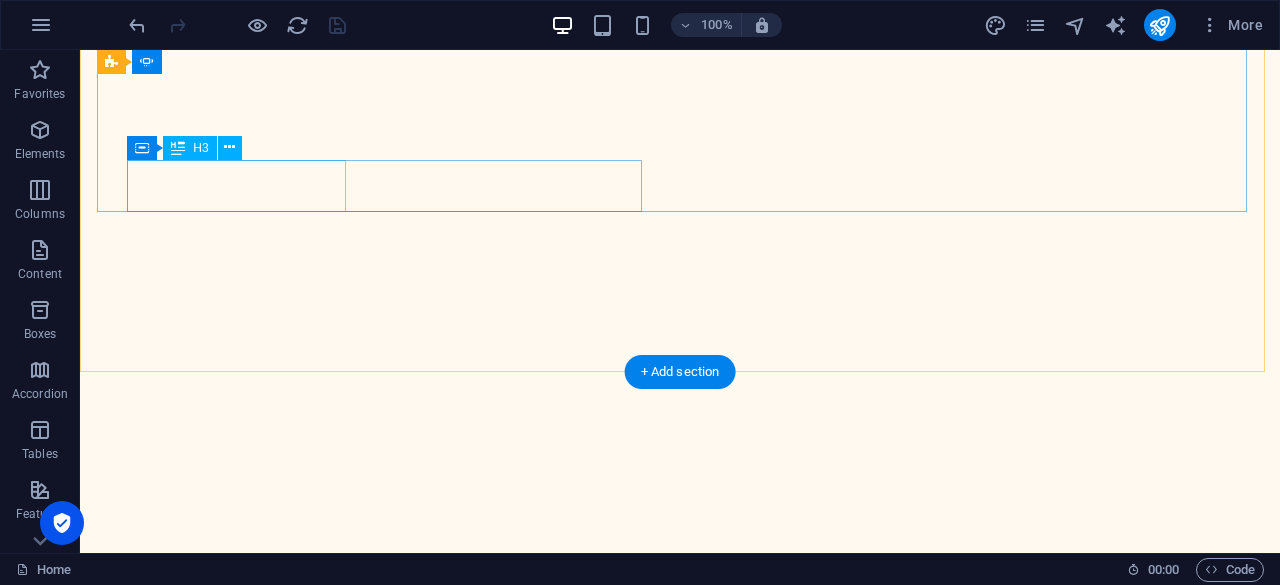 click on "Queen Deluxe" at bounding box center [-1333, 5737] 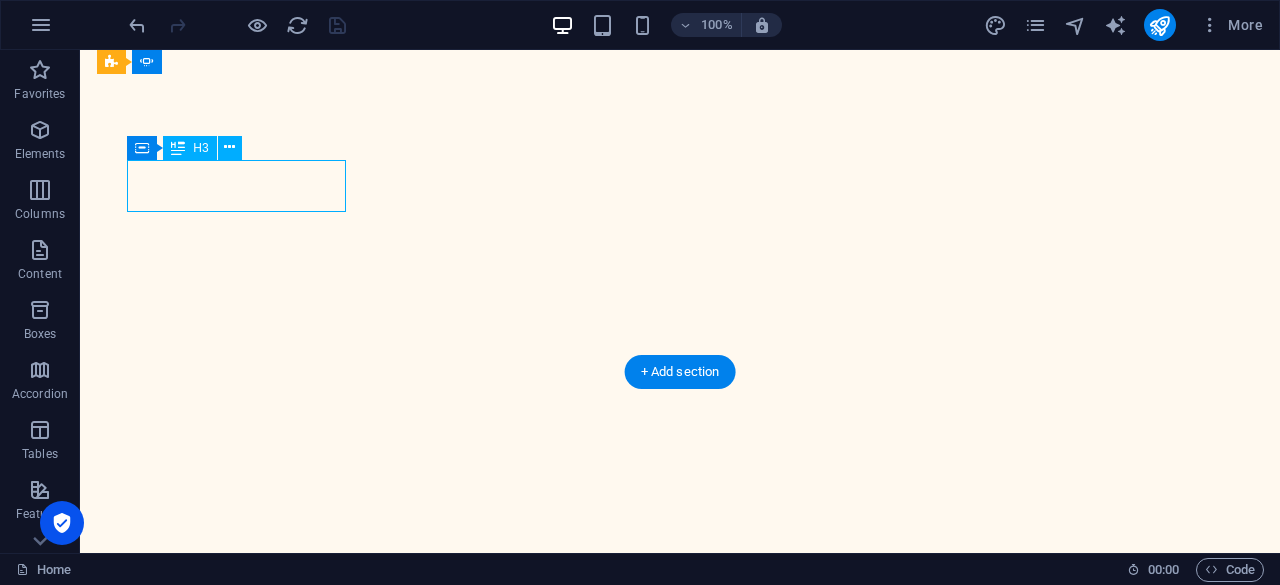 click on "Queen Deluxe" at bounding box center (-1333, 5737) 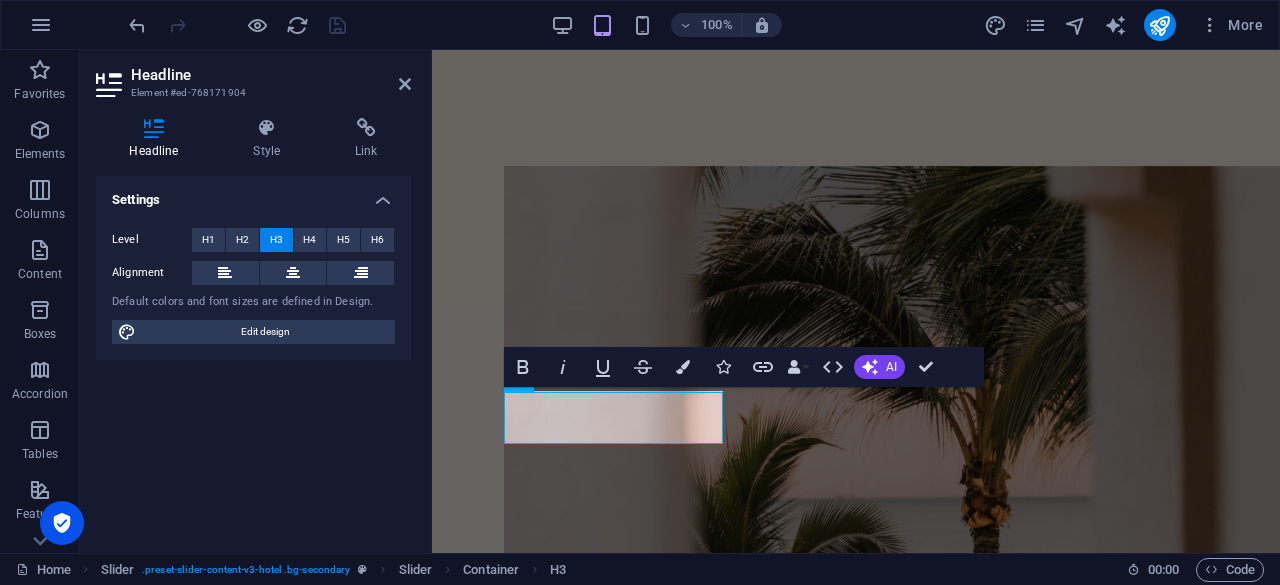 scroll, scrollTop: 6090, scrollLeft: 0, axis: vertical 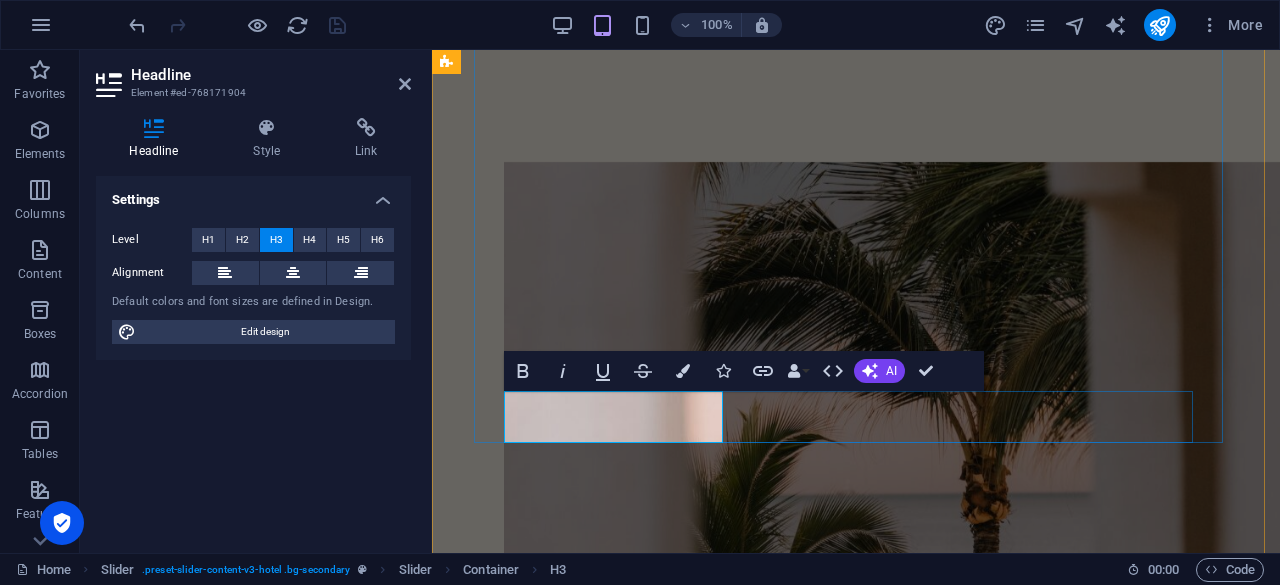 click on "Queen Deluxe" at bounding box center [-670, 6332] 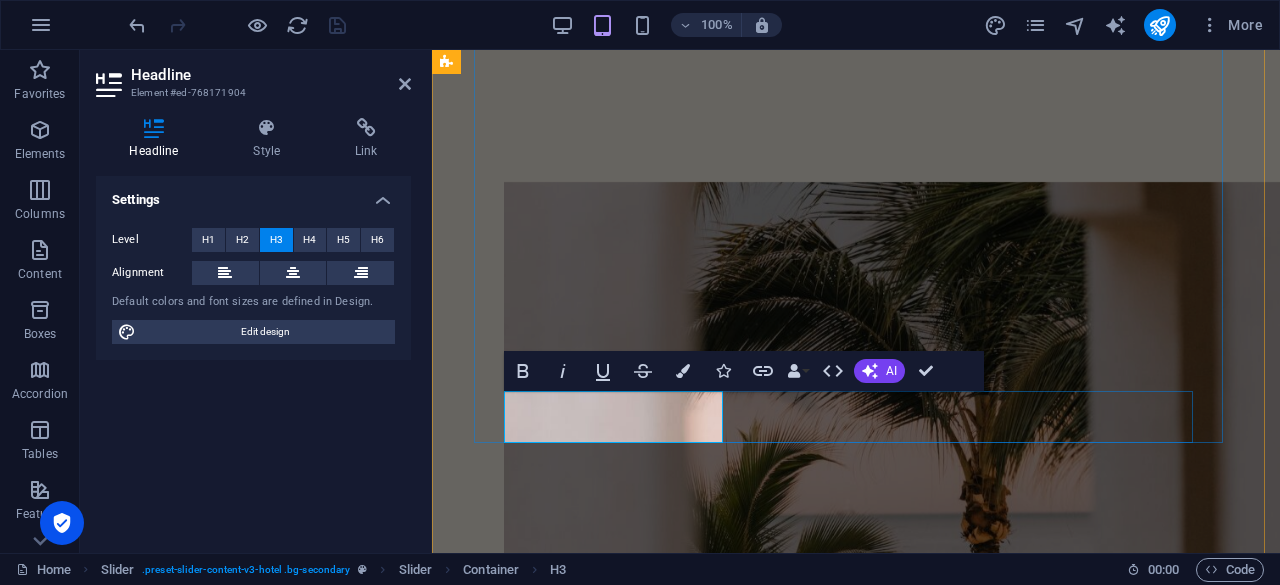 type 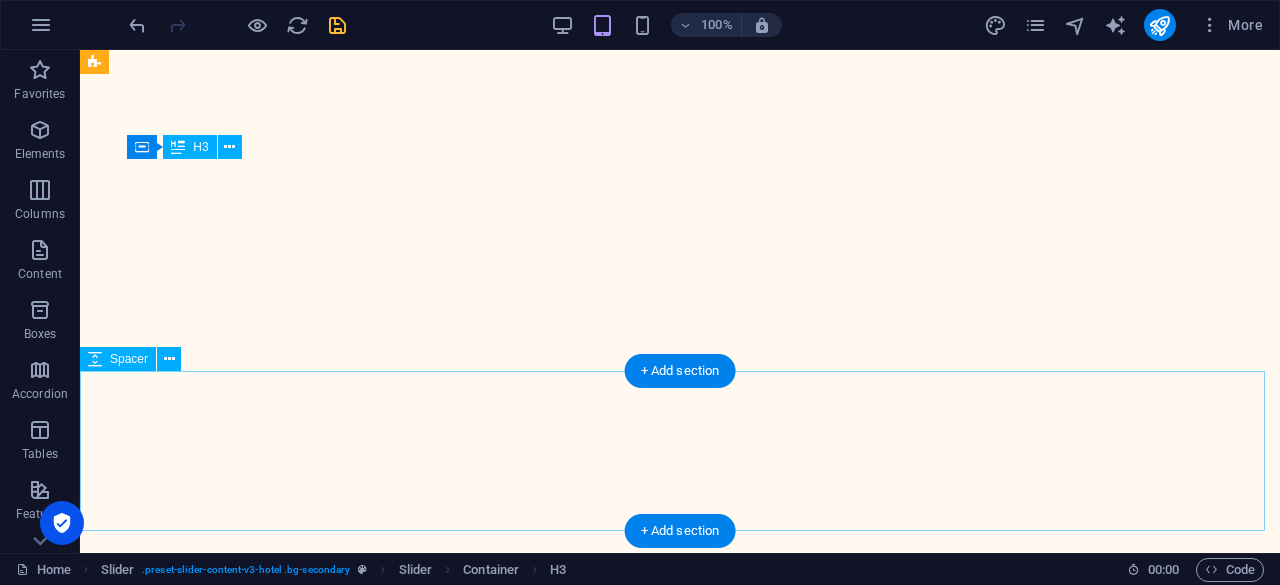 scroll, scrollTop: 4506, scrollLeft: 0, axis: vertical 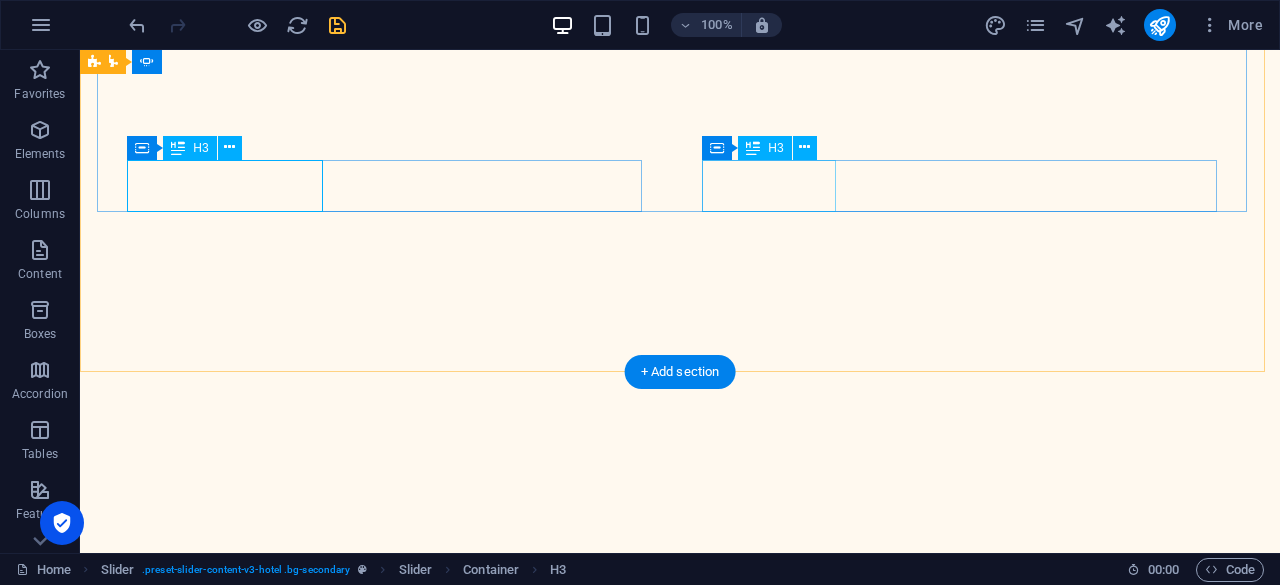 click on "Superior" at bounding box center (-1333, 6176) 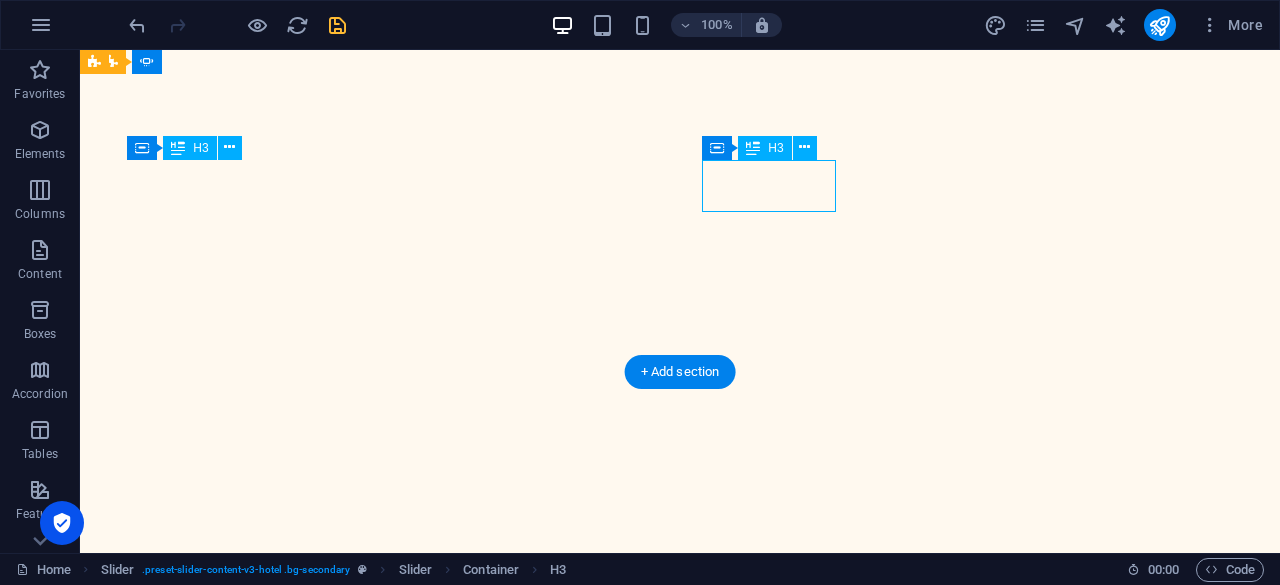 click on "Superior" at bounding box center [-1333, 6176] 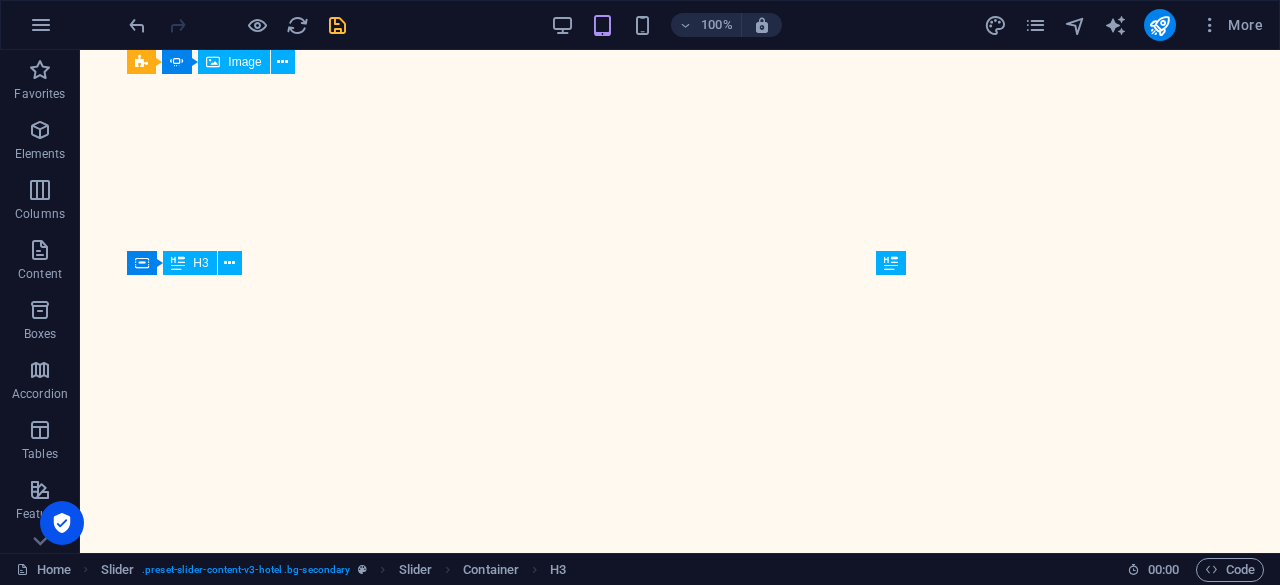 scroll, scrollTop: 4506, scrollLeft: 0, axis: vertical 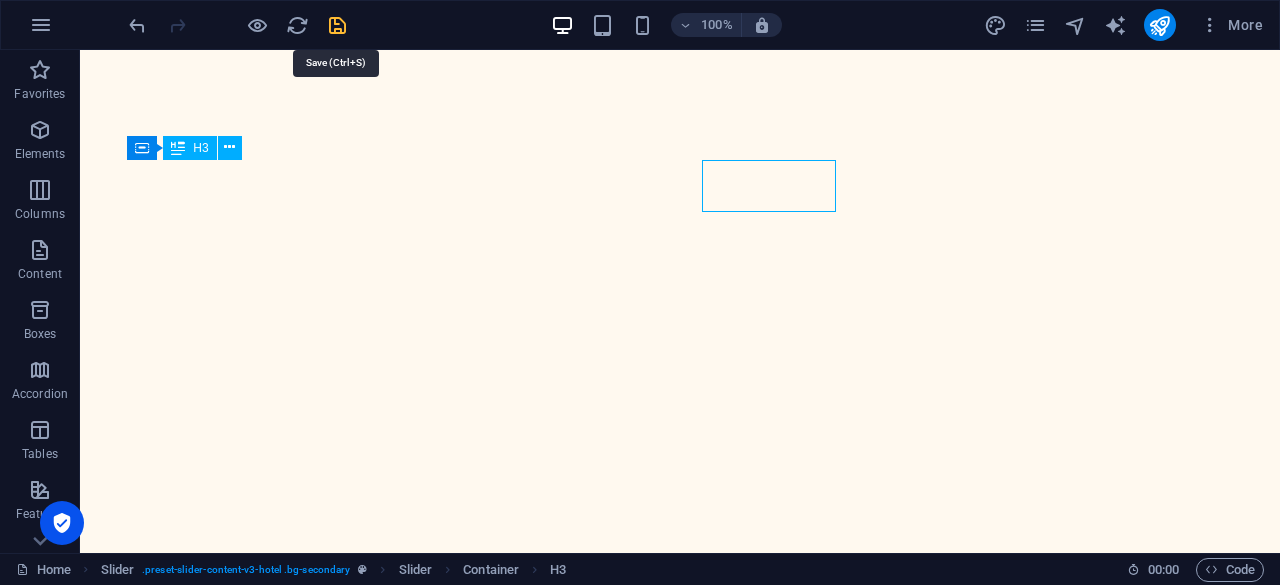 click at bounding box center (337, 25) 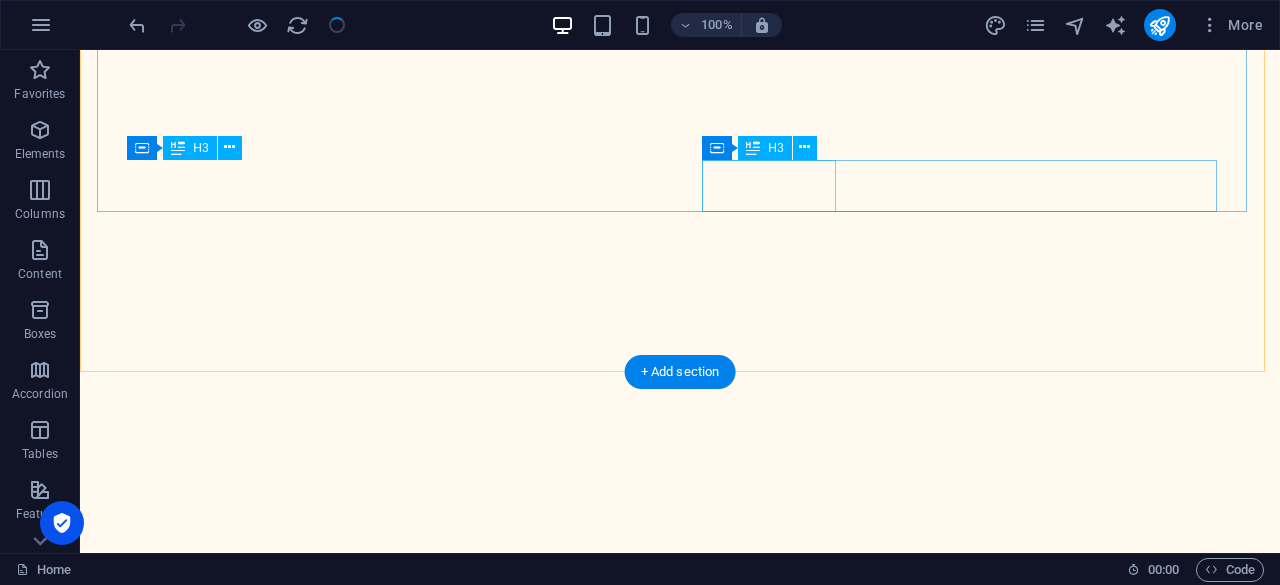 click on "Superior" at bounding box center [-1333, 6156] 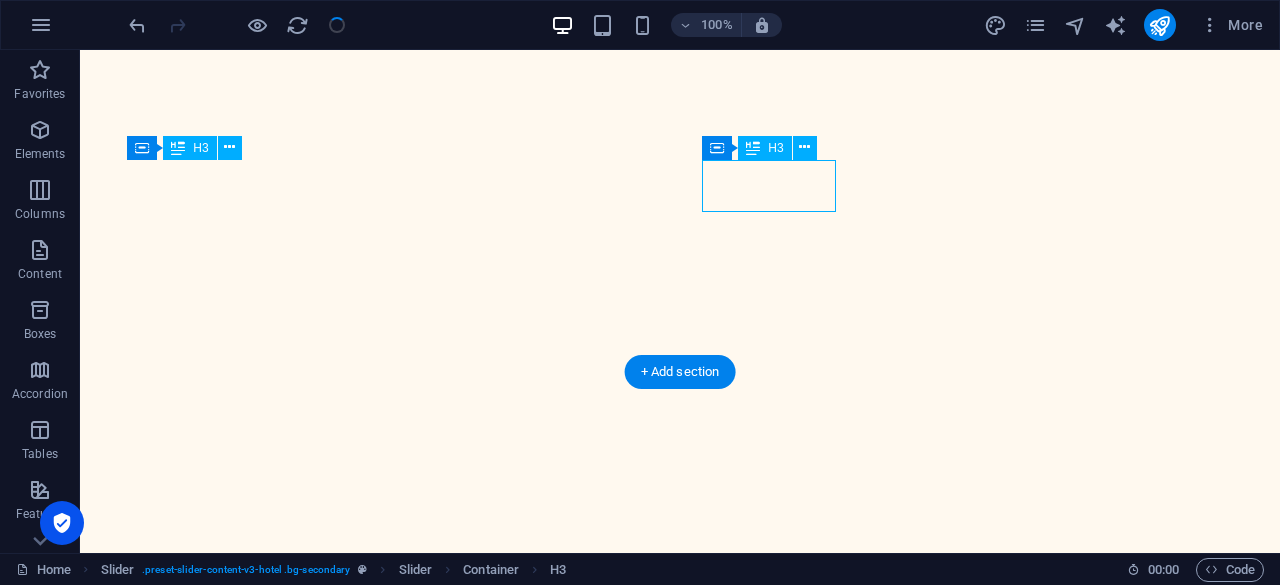 click on "Superior" at bounding box center [-1333, 6156] 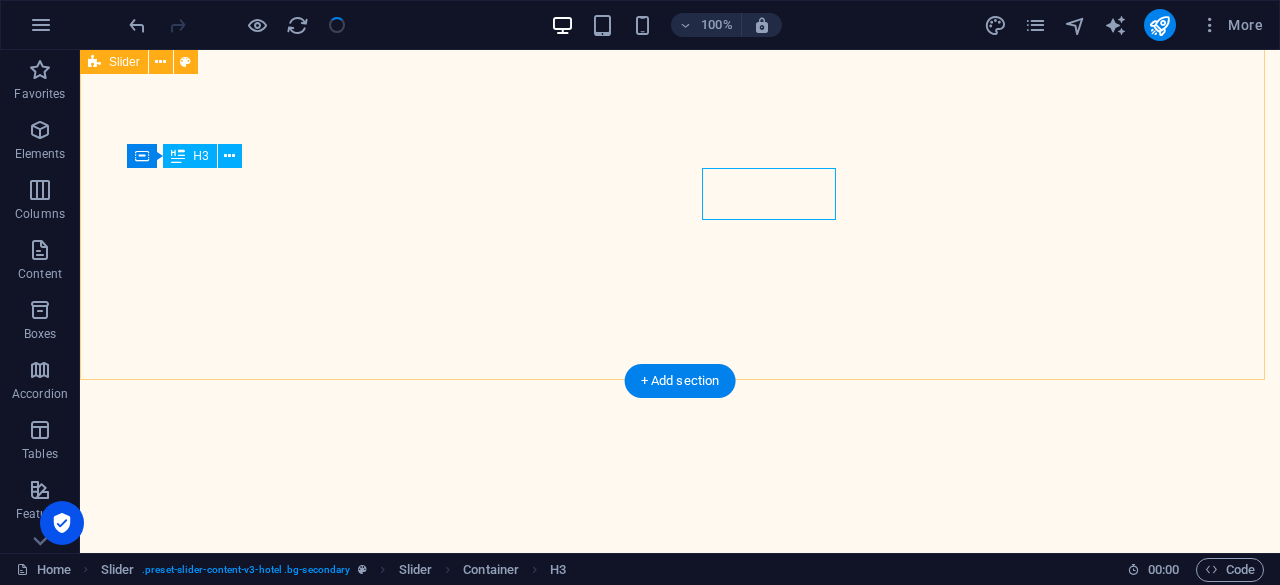 scroll, scrollTop: 4506, scrollLeft: 0, axis: vertical 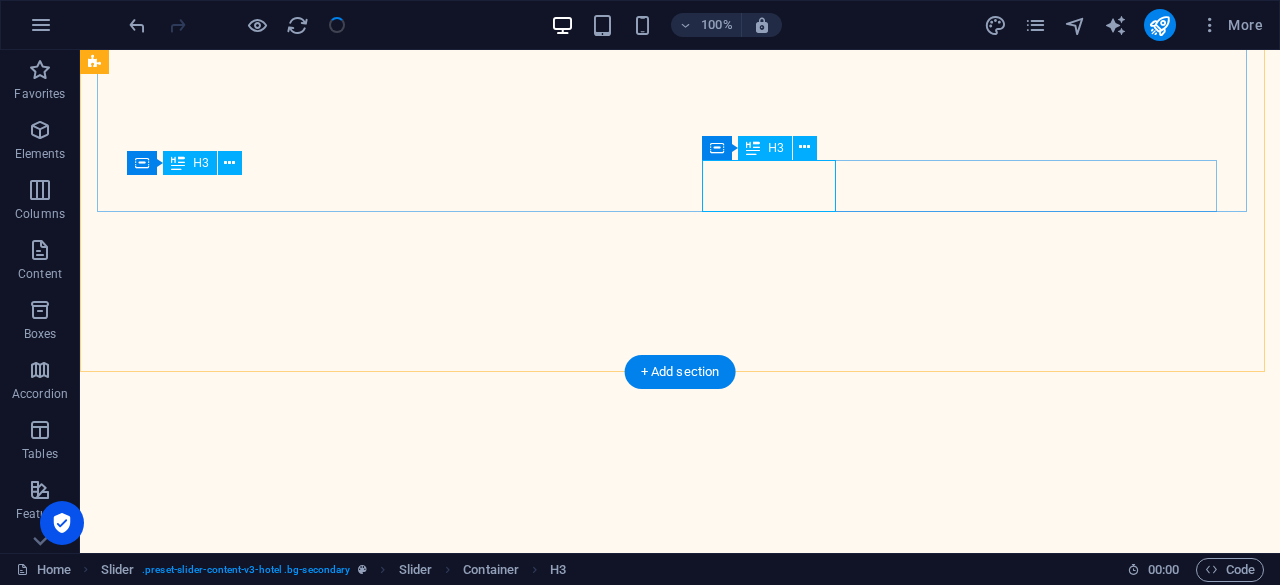 click on "Superior" at bounding box center (-1333, 6176) 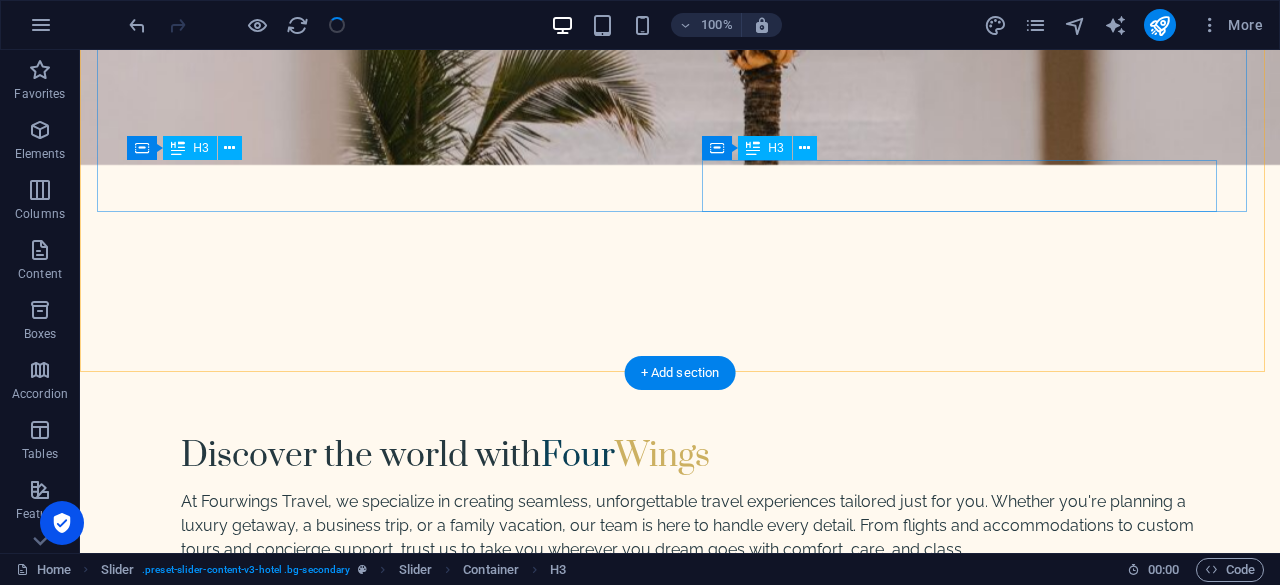 scroll, scrollTop: 4510, scrollLeft: 0, axis: vertical 